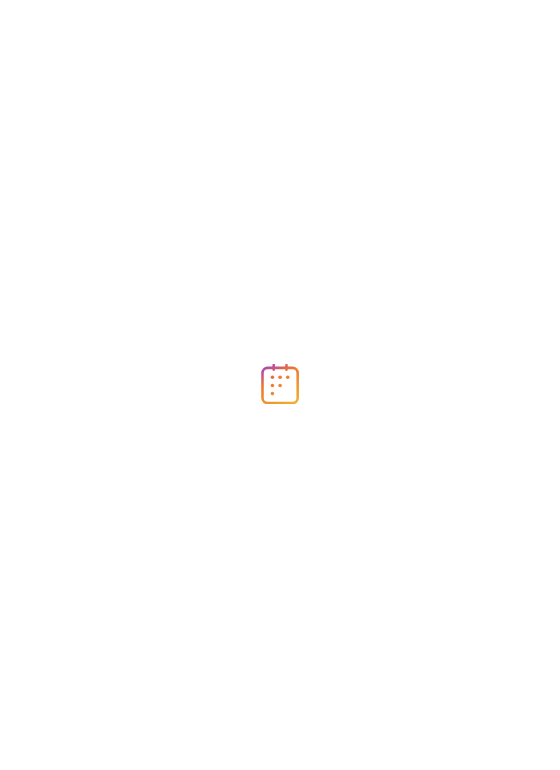 scroll, scrollTop: 0, scrollLeft: 0, axis: both 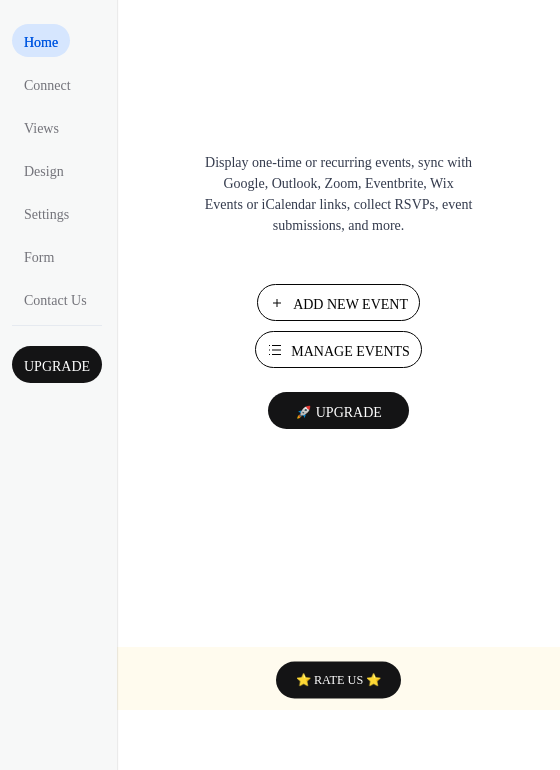 click on "Manage Events" at bounding box center (350, 351) 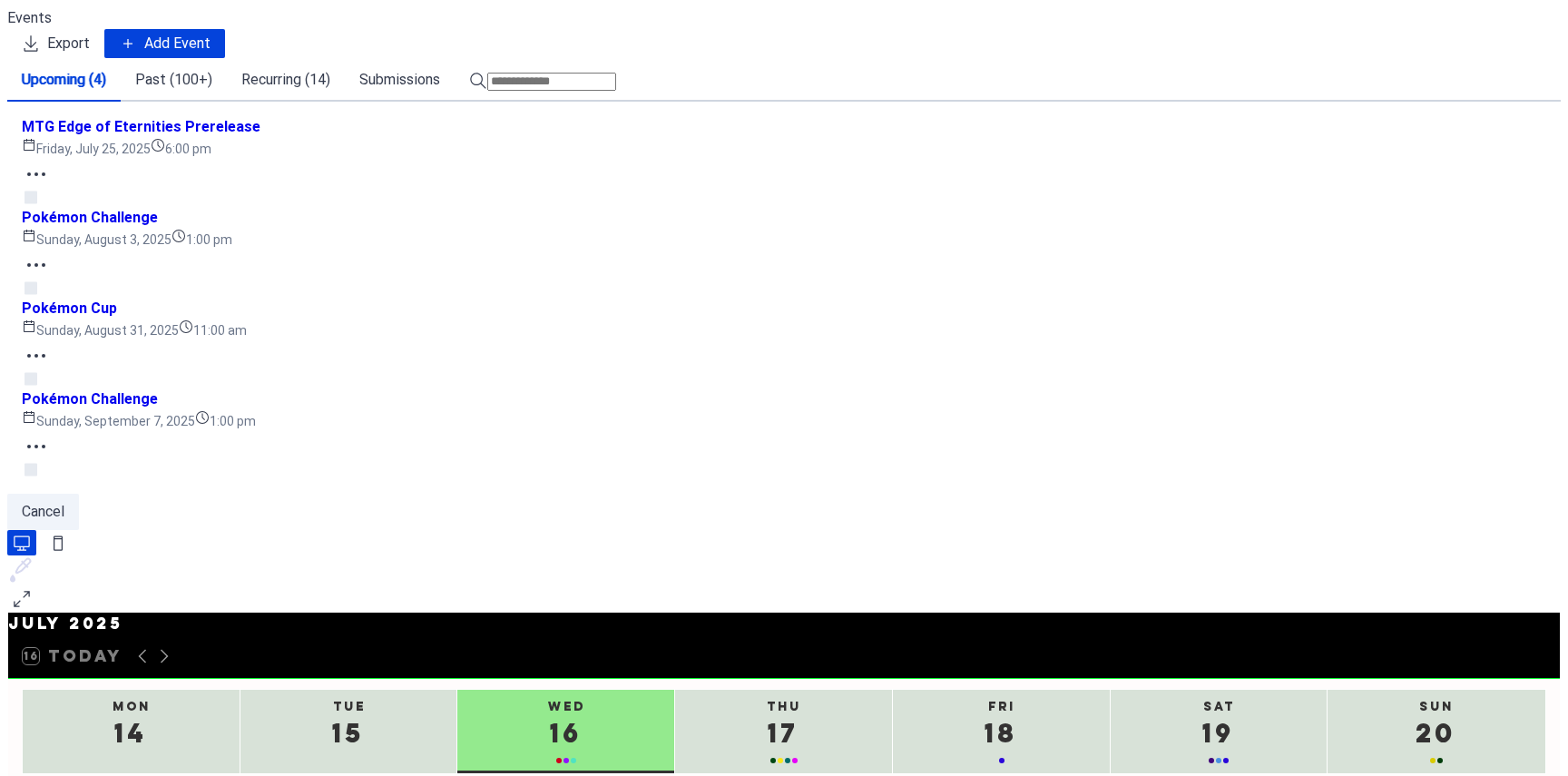 scroll, scrollTop: 0, scrollLeft: 0, axis: both 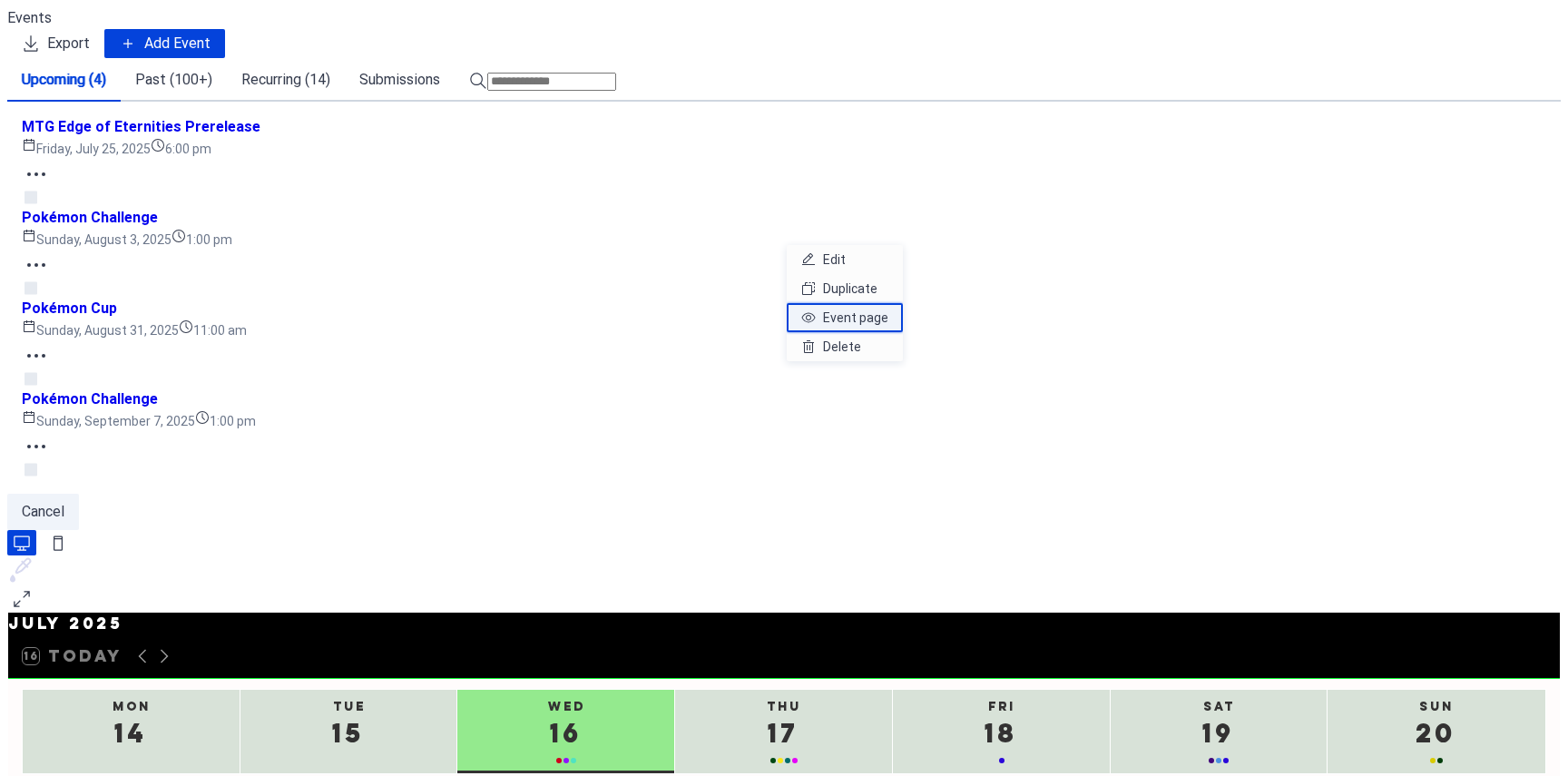 click on "Event page" at bounding box center [856, 318] 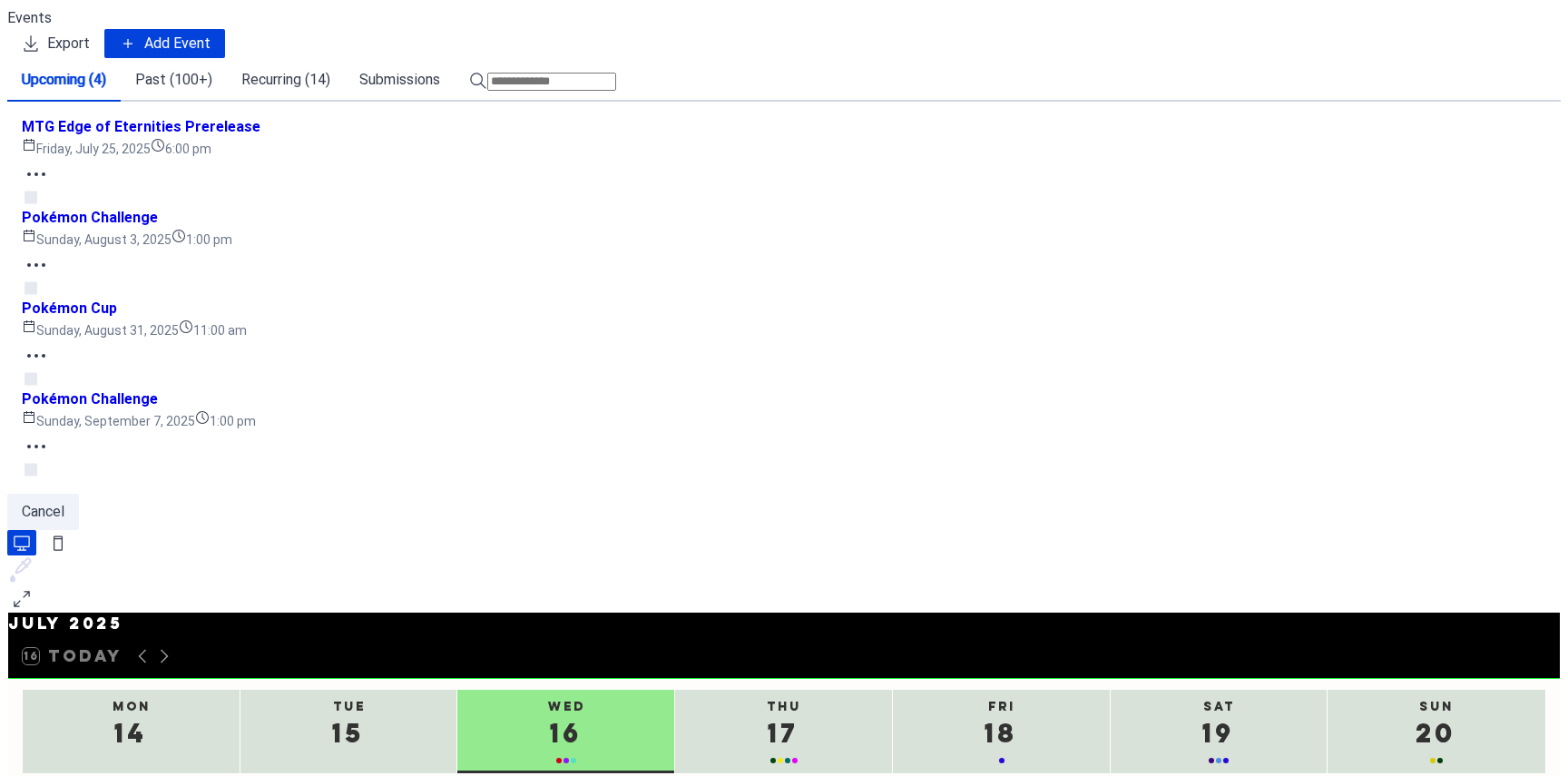 click 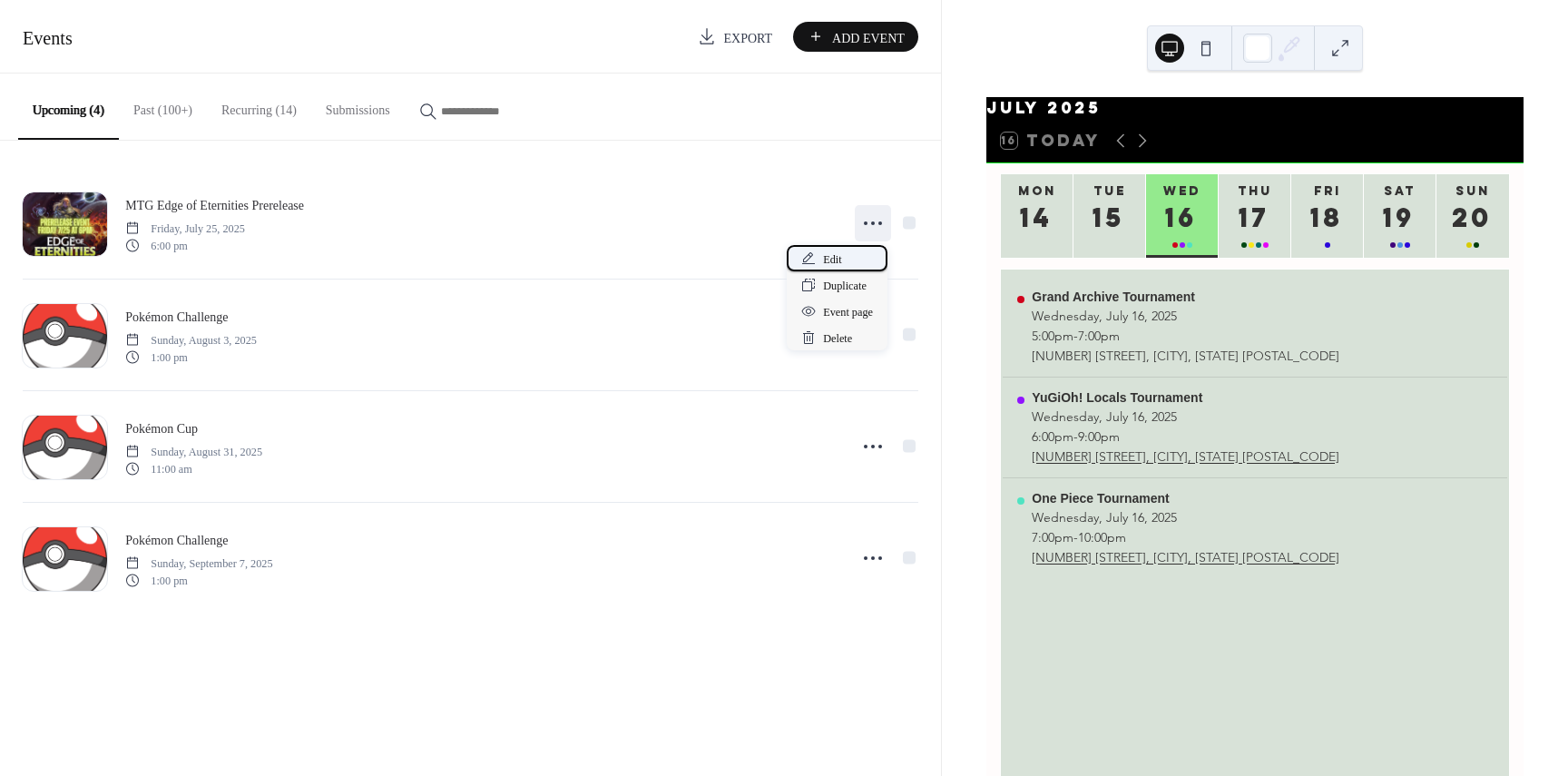 click on "Edit" at bounding box center [832, 260] 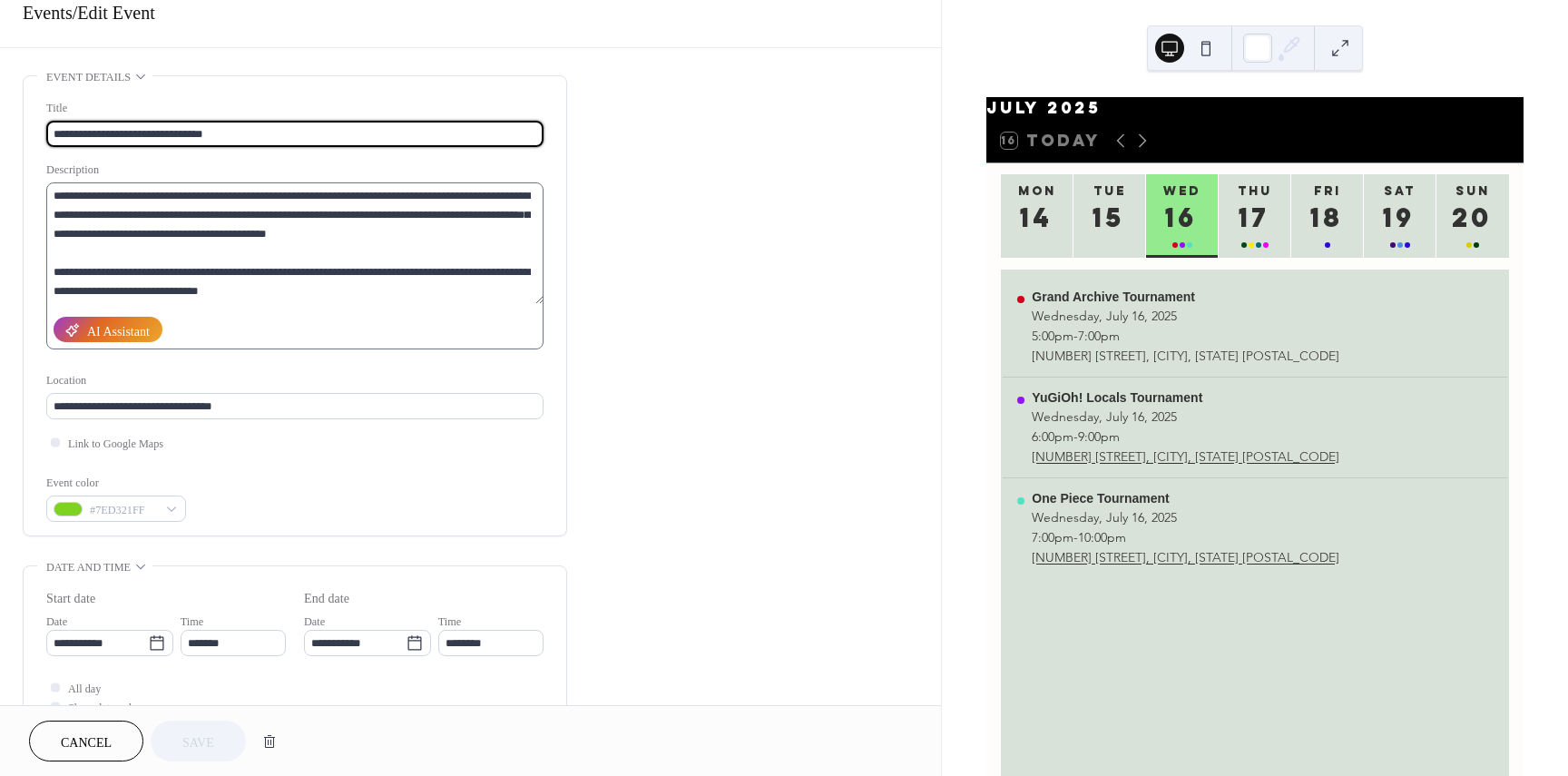 scroll, scrollTop: 0, scrollLeft: 0, axis: both 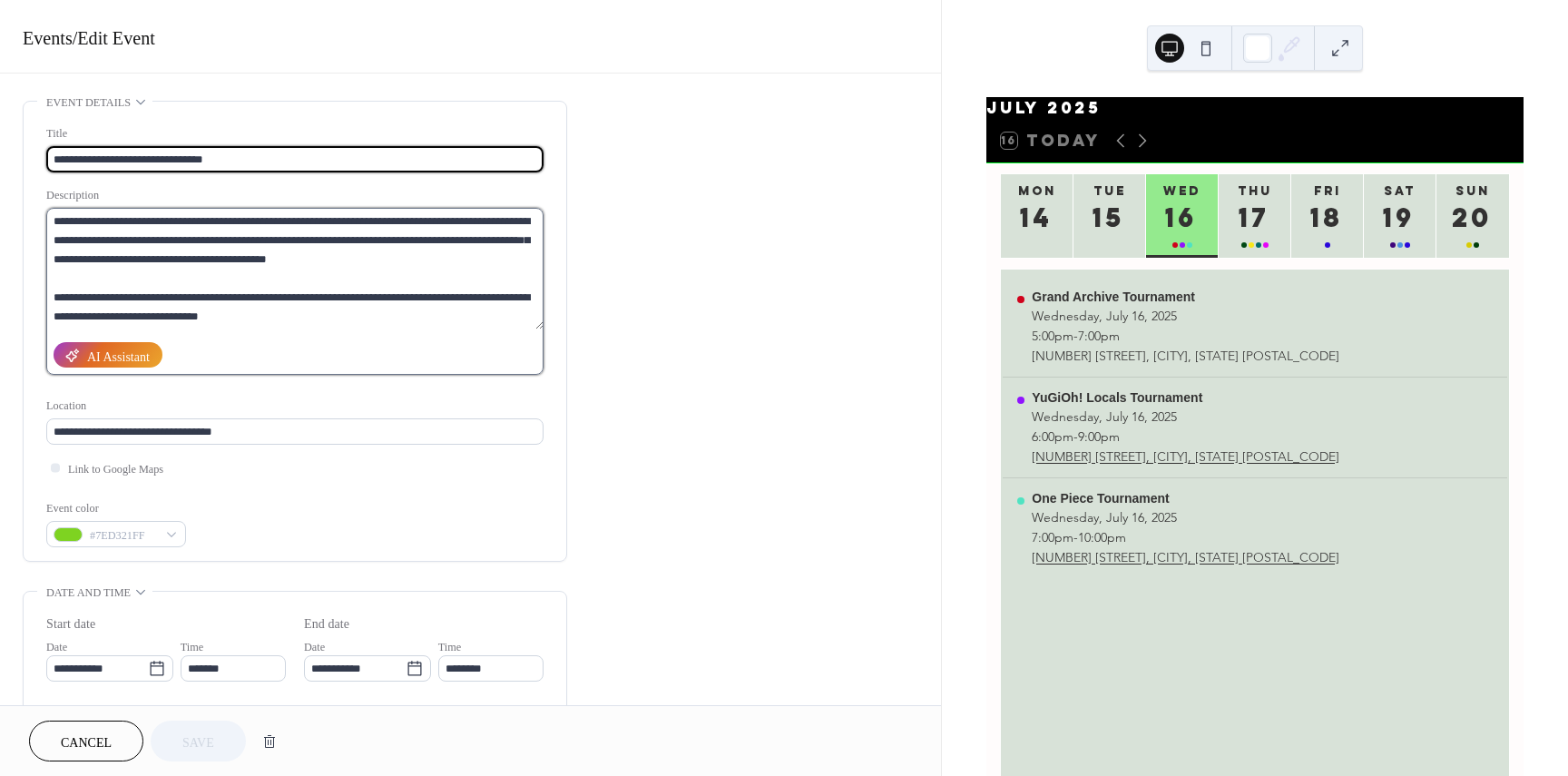 click on "**********" at bounding box center (295, 269) 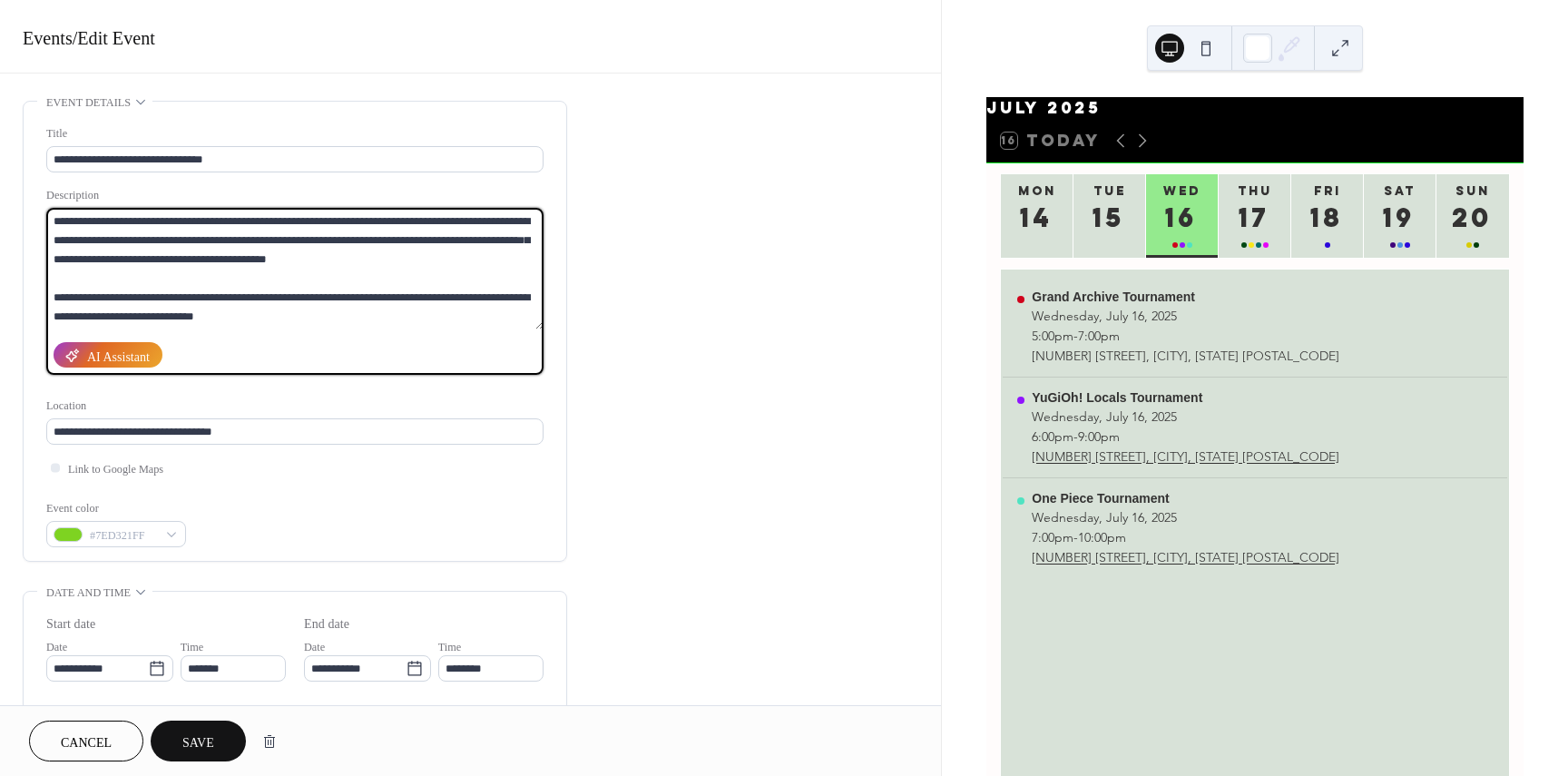 type on "**********" 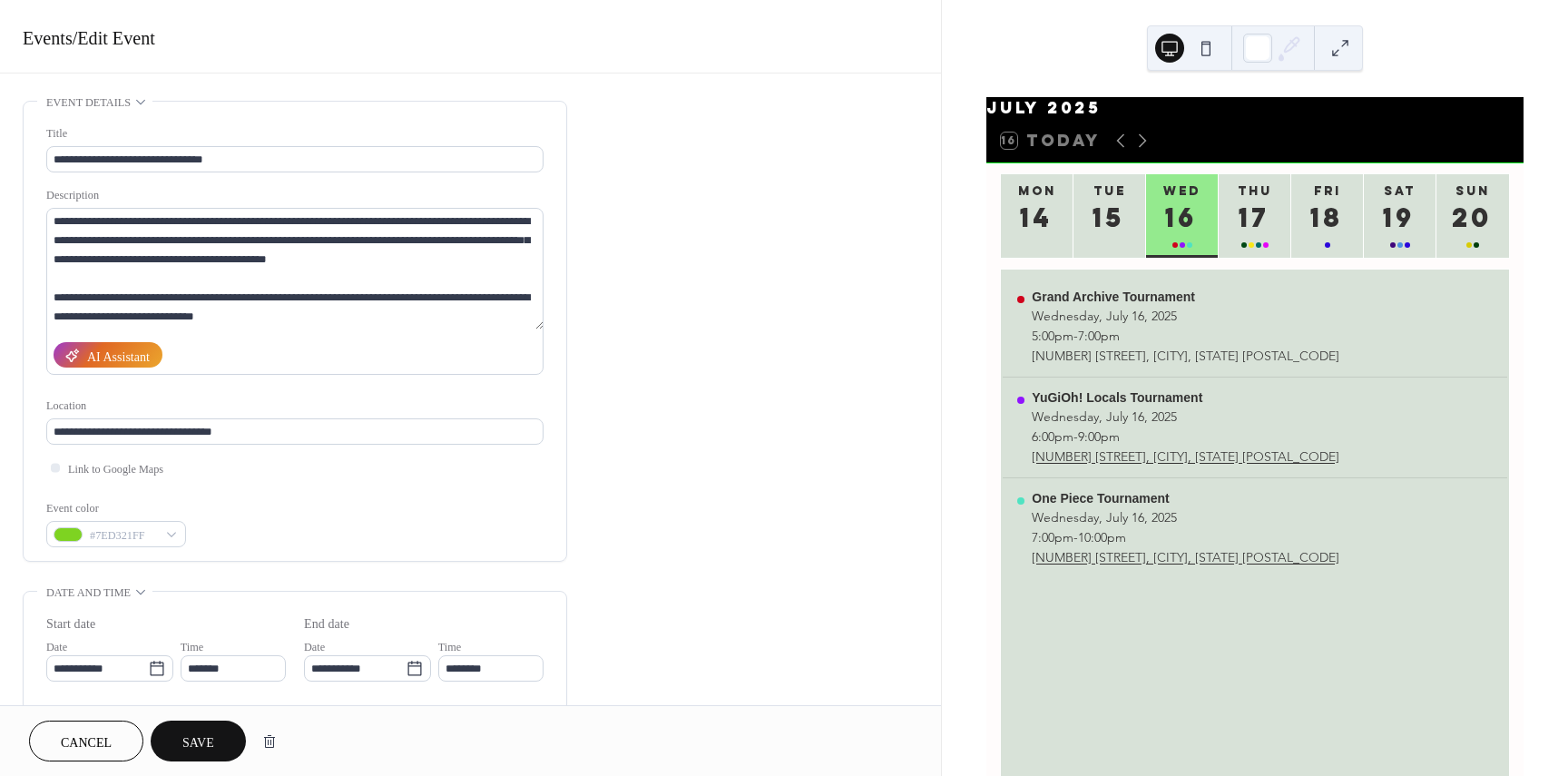click on "**********" at bounding box center [295, 331] 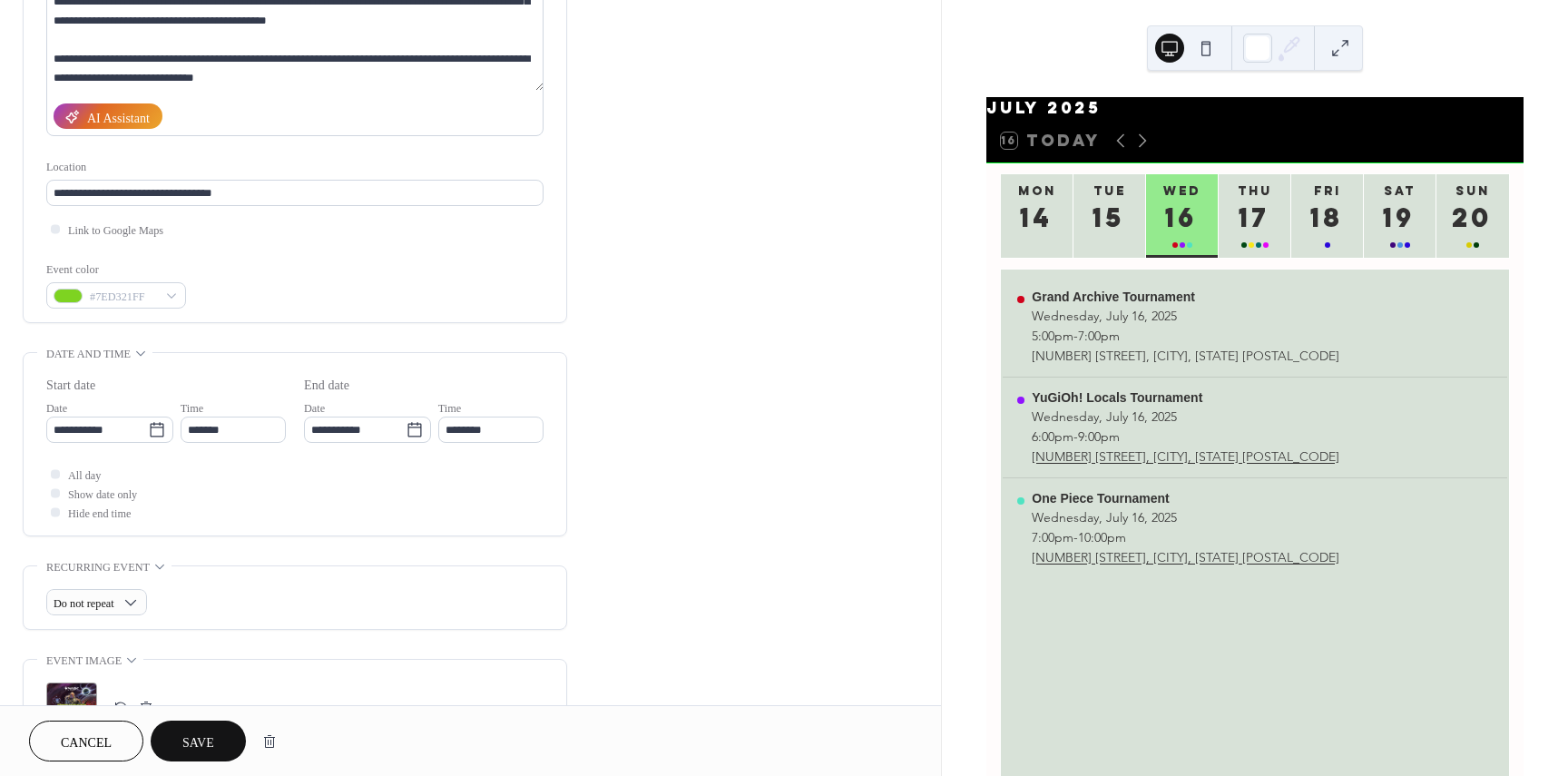 scroll, scrollTop: 501, scrollLeft: 0, axis: vertical 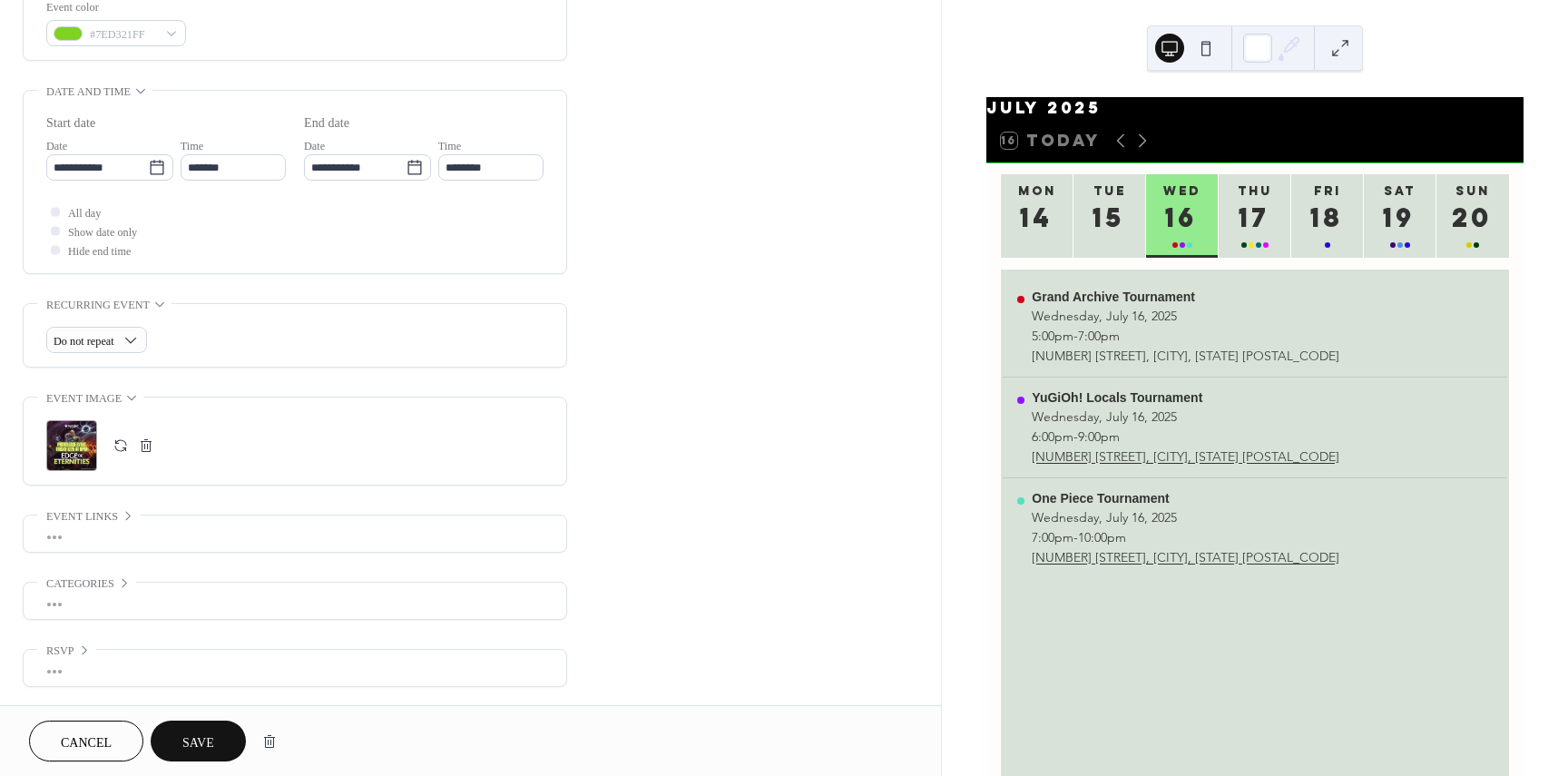 click on "Save" at bounding box center [198, 741] 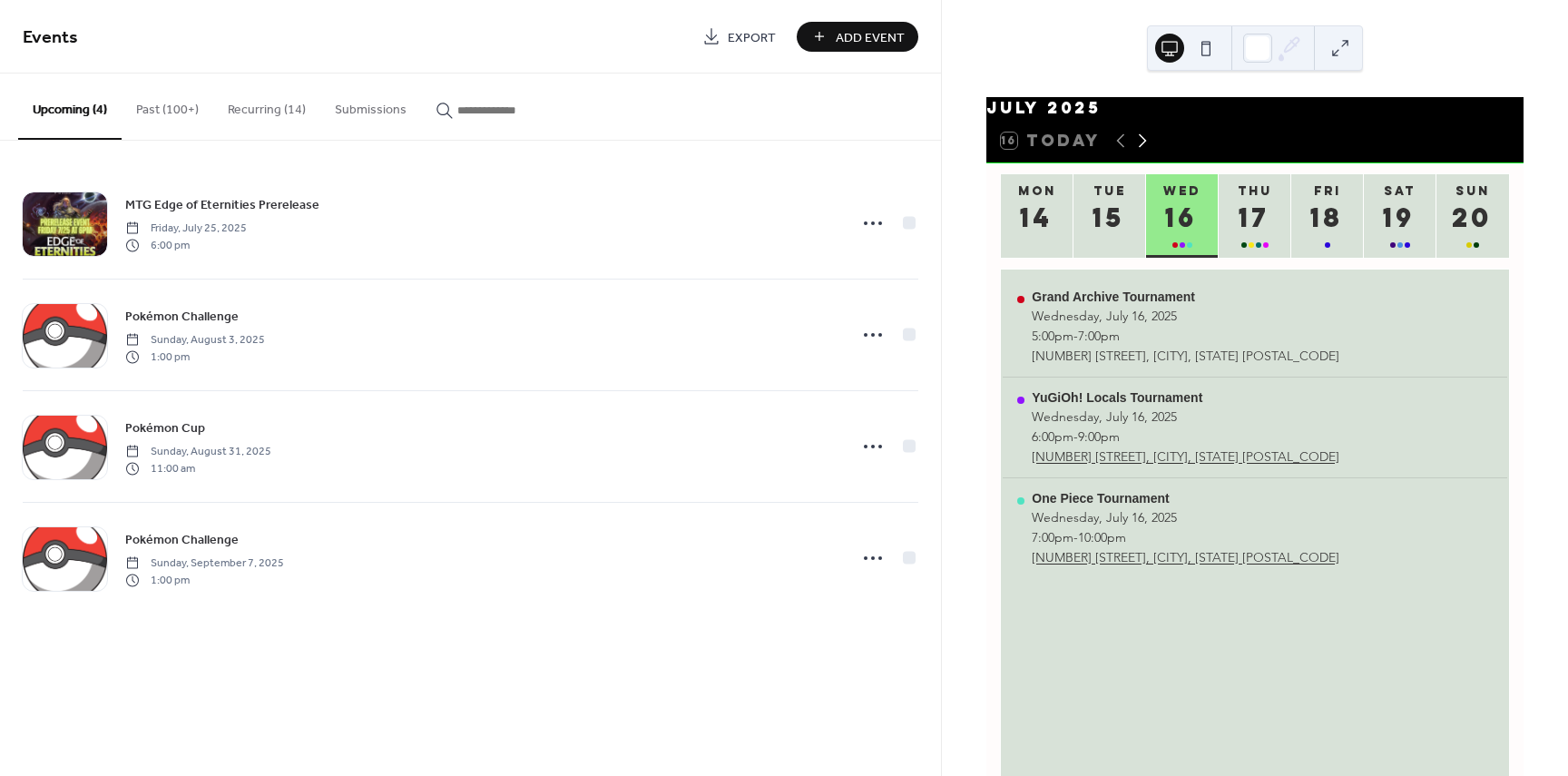 click 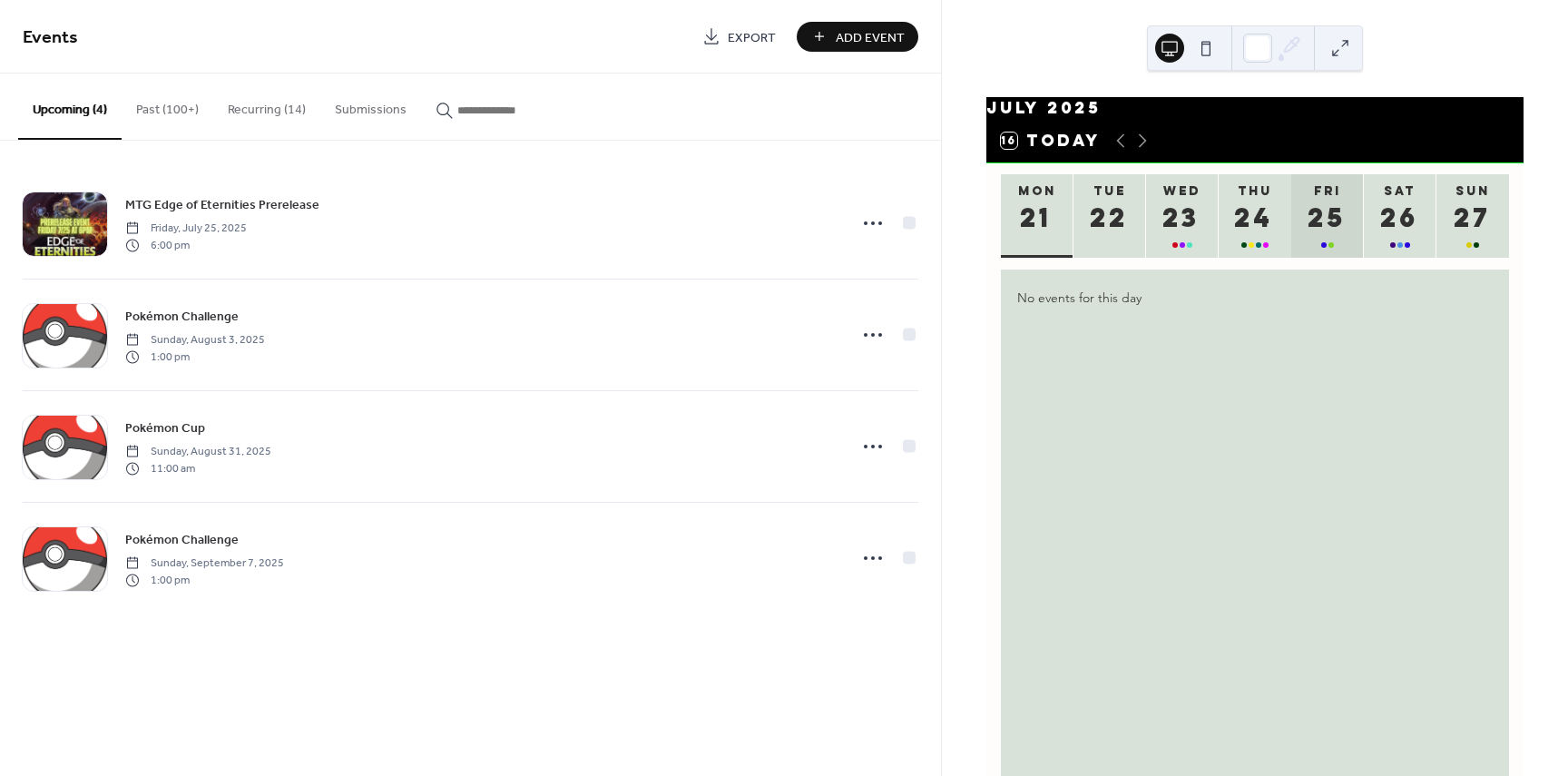 click on "25" at bounding box center [1327, 217] 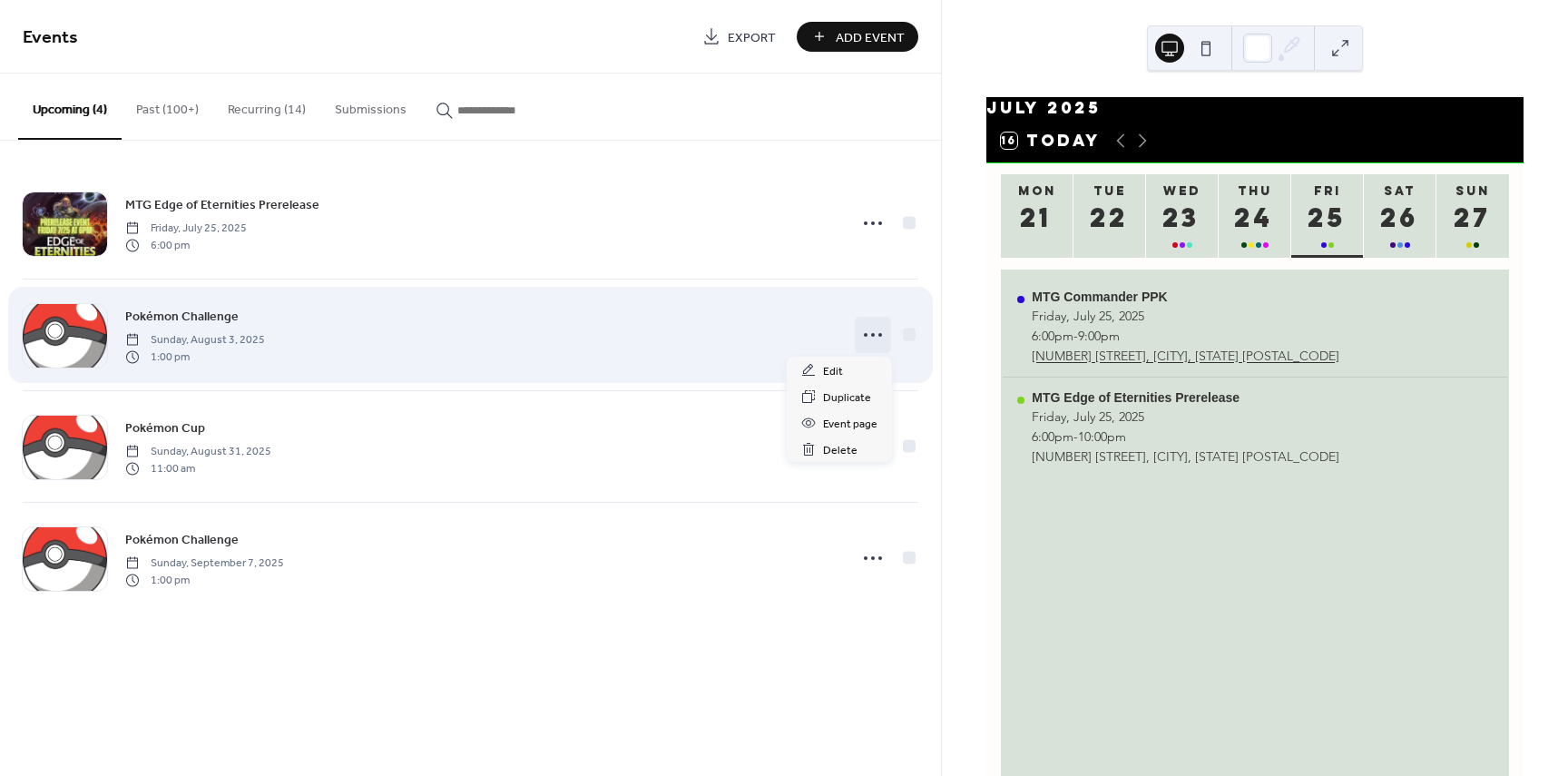 click 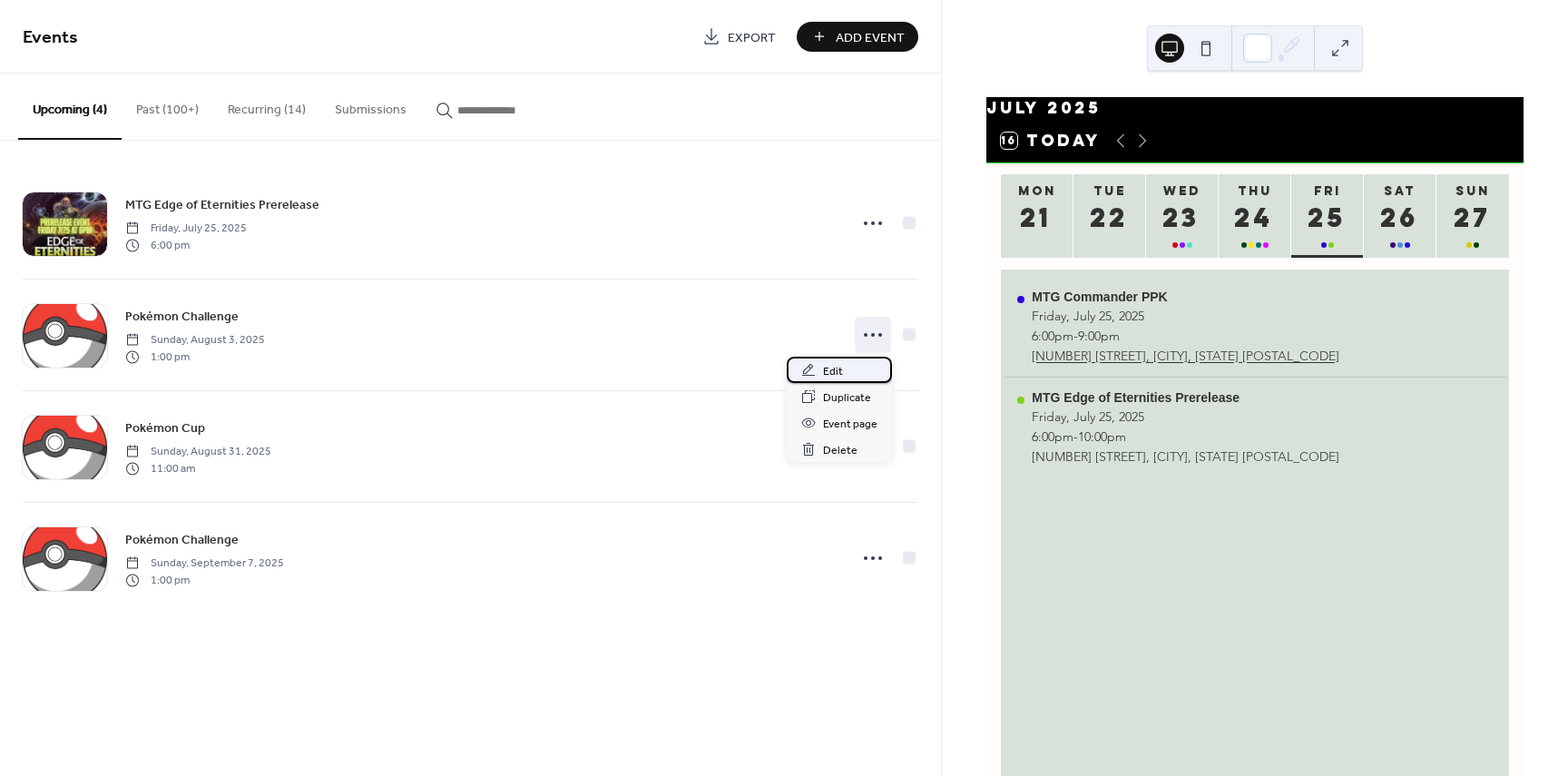 click on "Edit" at bounding box center [833, 371] 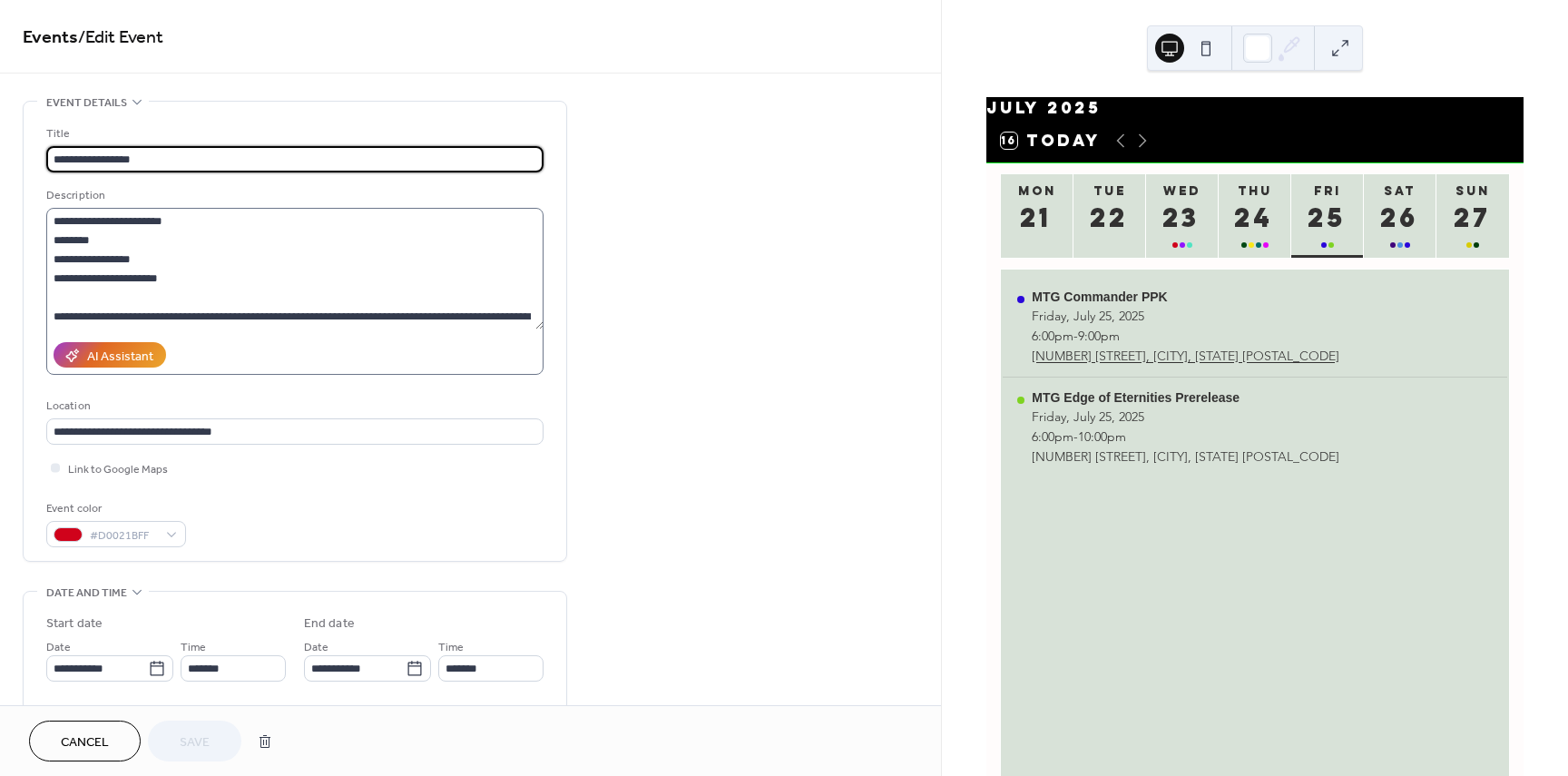 scroll, scrollTop: 95, scrollLeft: 0, axis: vertical 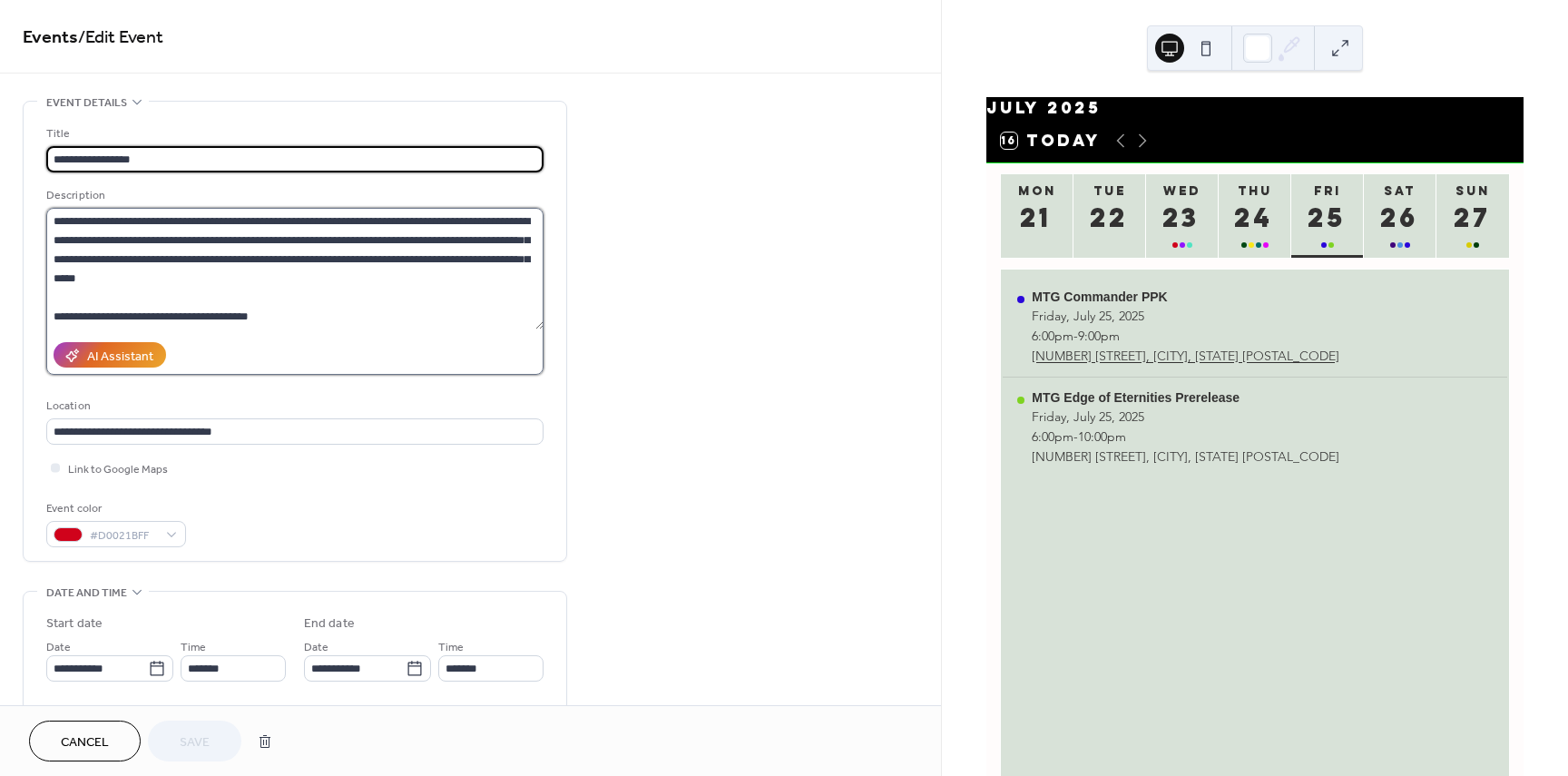 click on "**********" at bounding box center (295, 269) 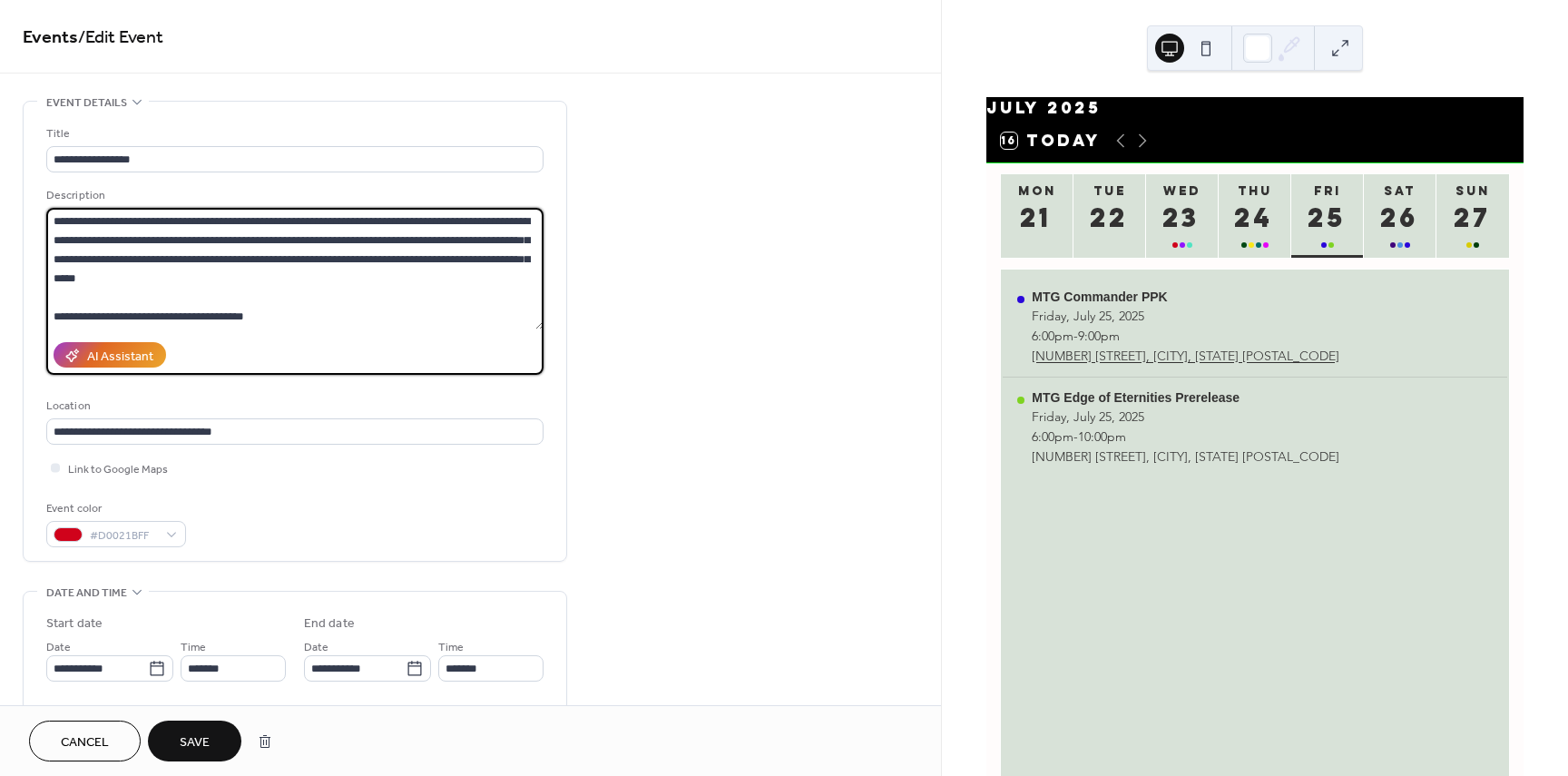 type on "**********" 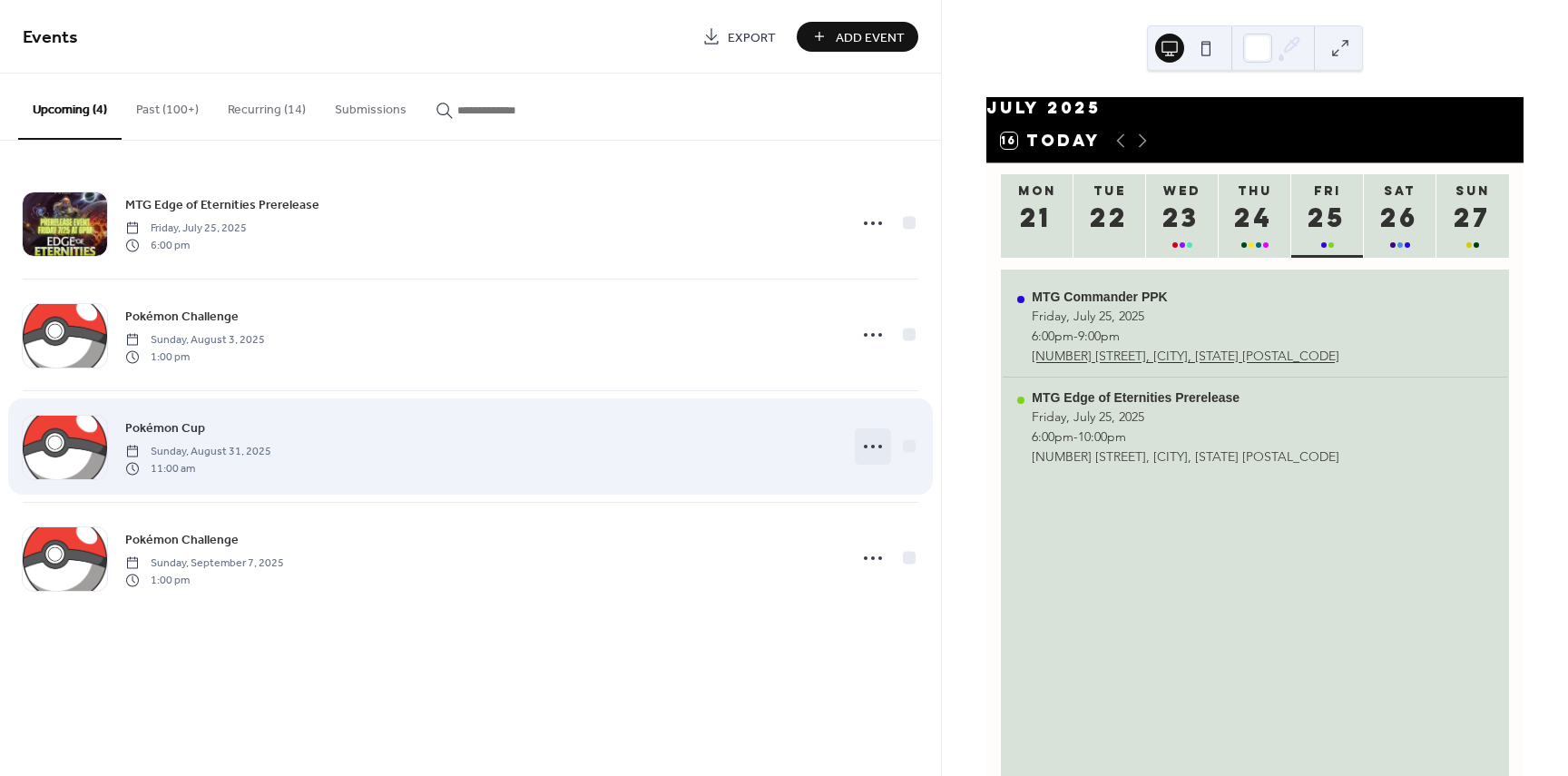 click 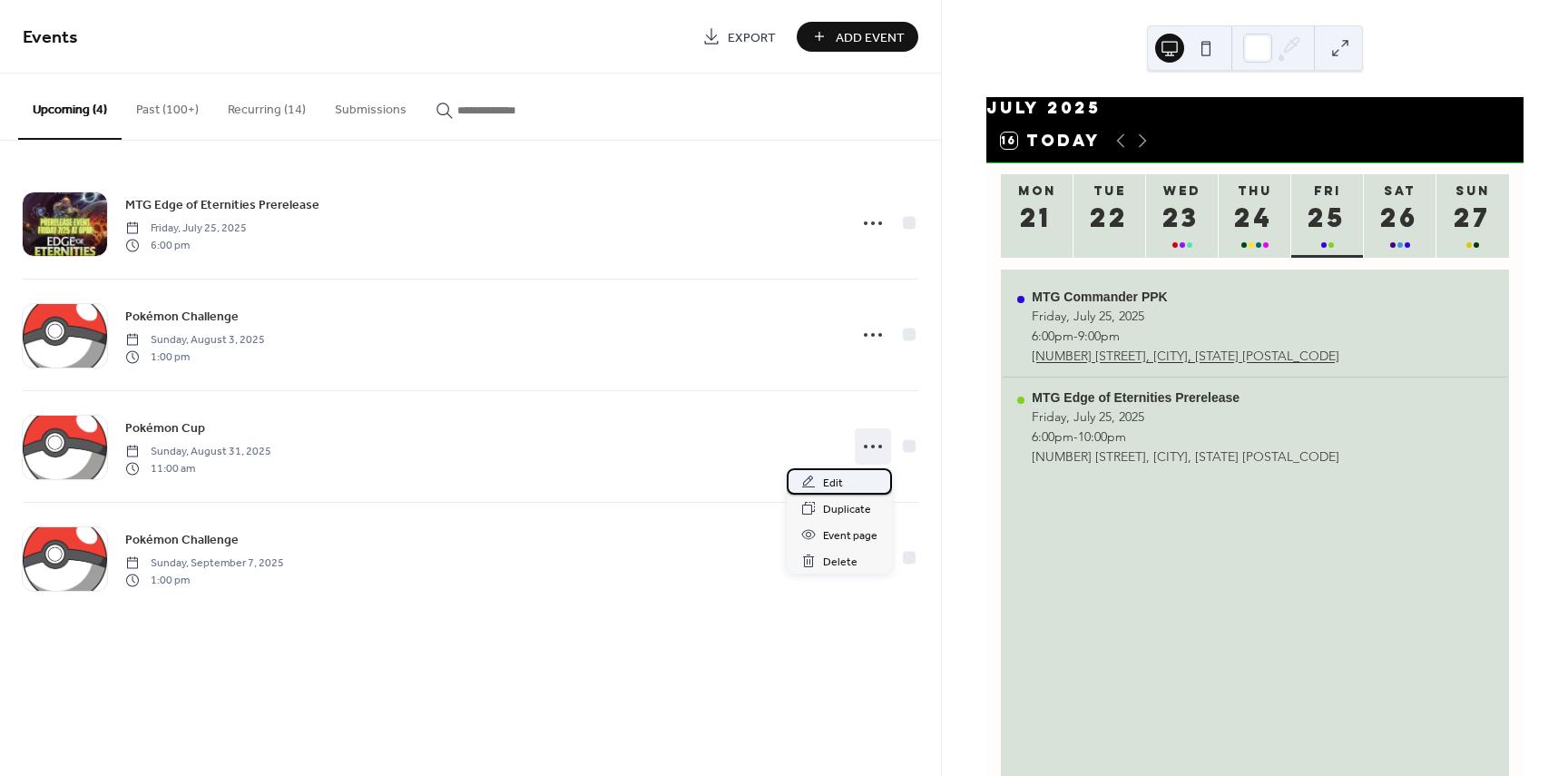 click on "Edit" at bounding box center [833, 483] 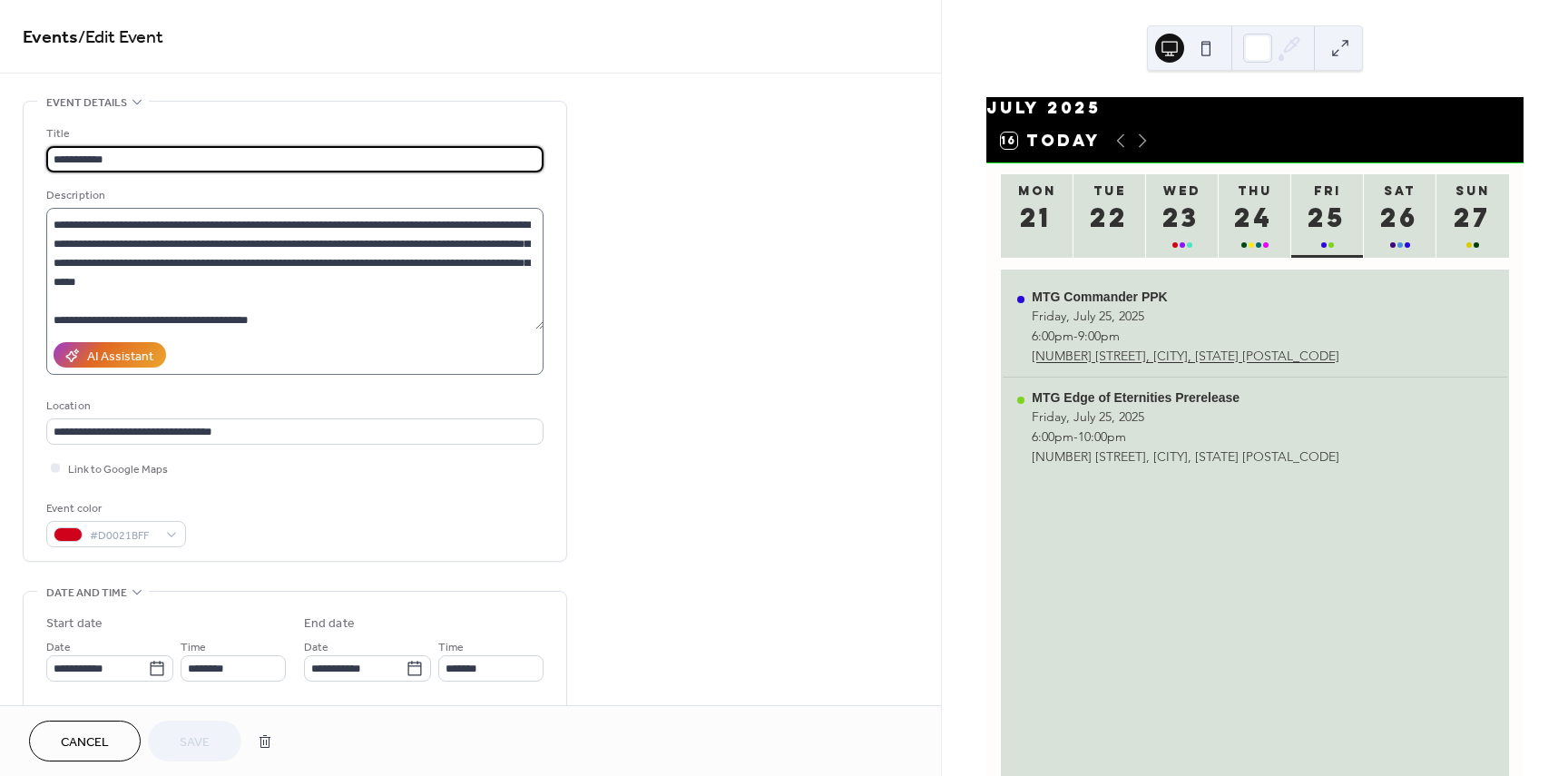 scroll, scrollTop: 95, scrollLeft: 0, axis: vertical 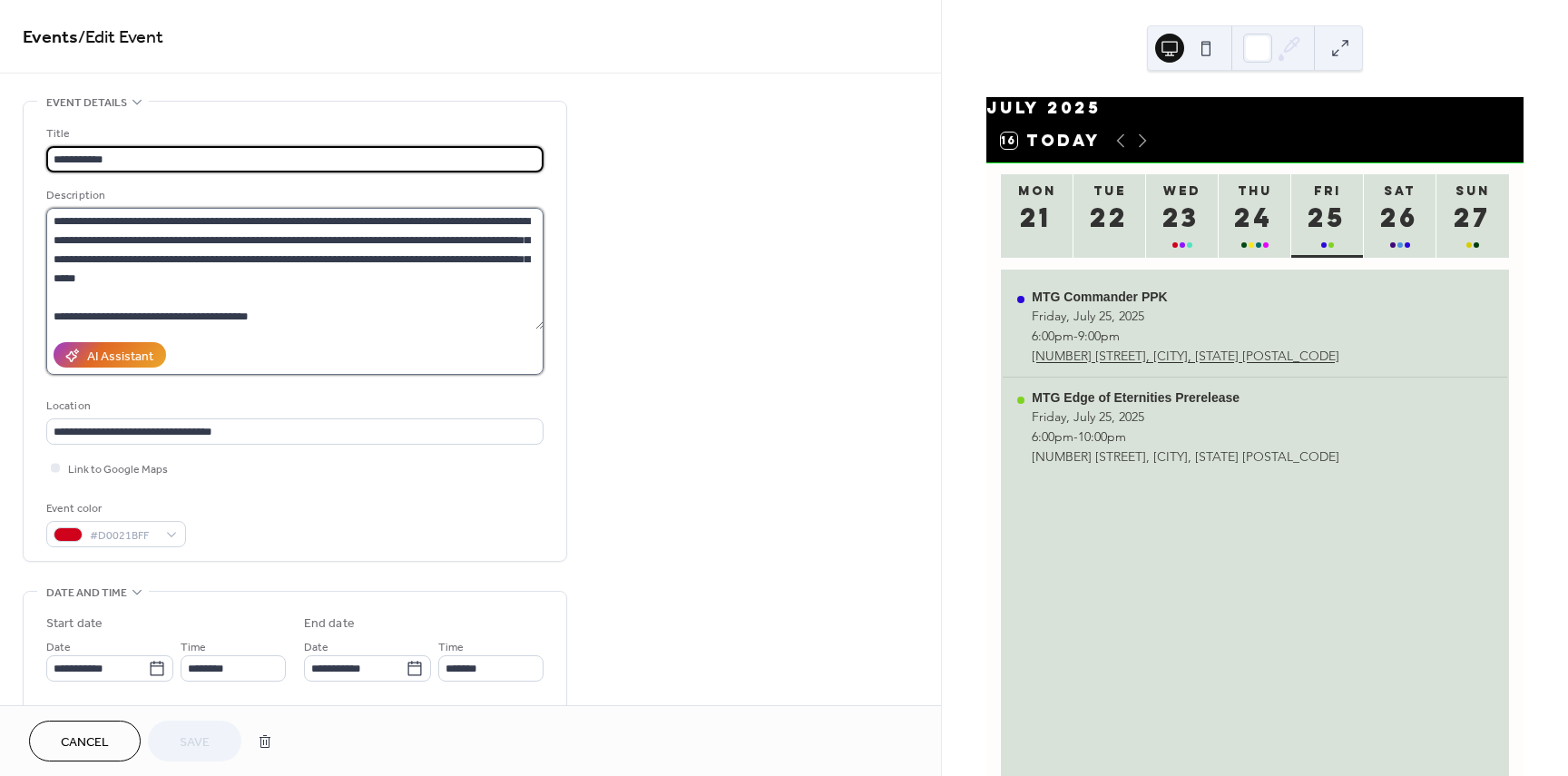 click on "**********" at bounding box center (295, 269) 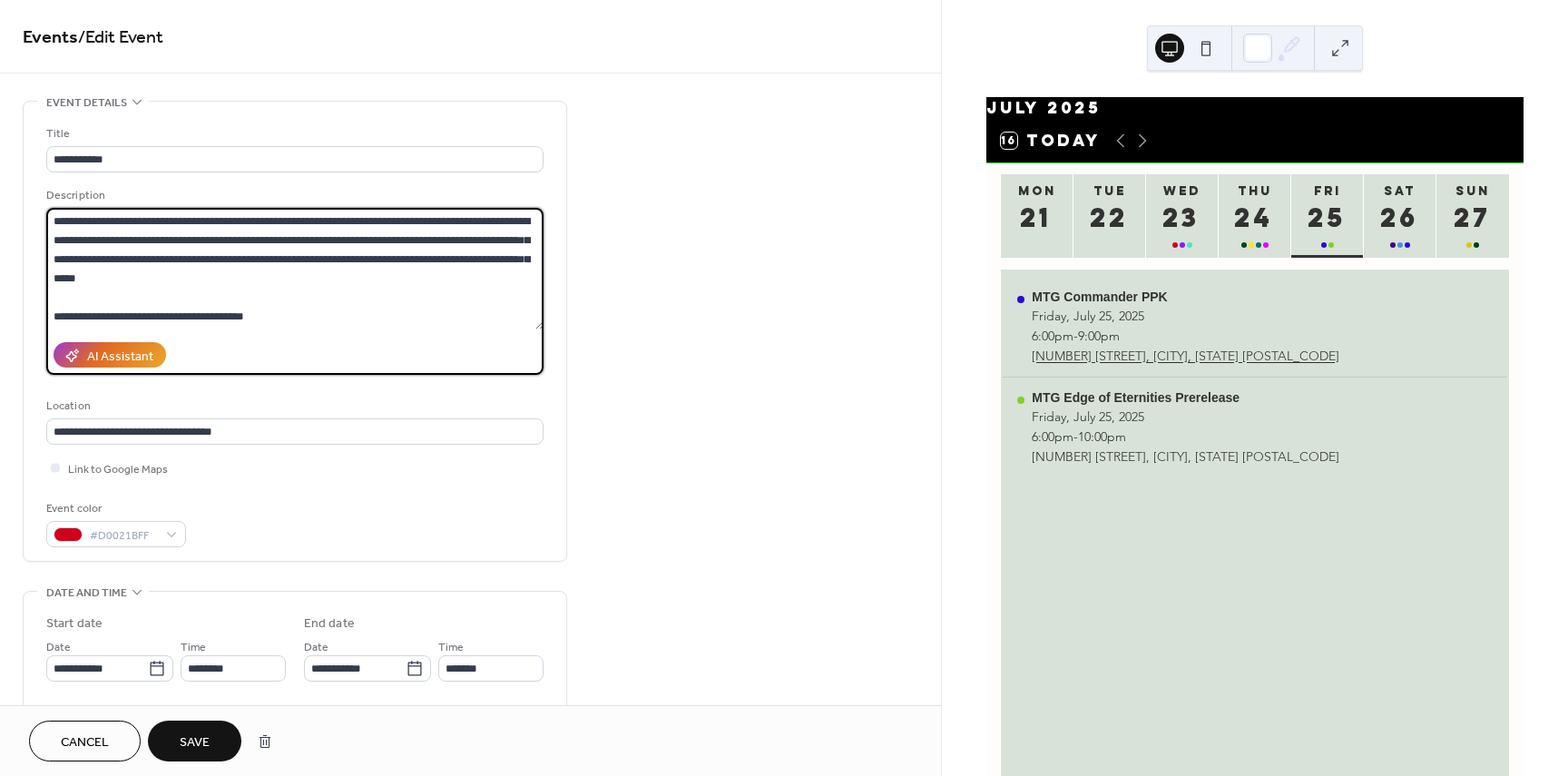 type on "**********" 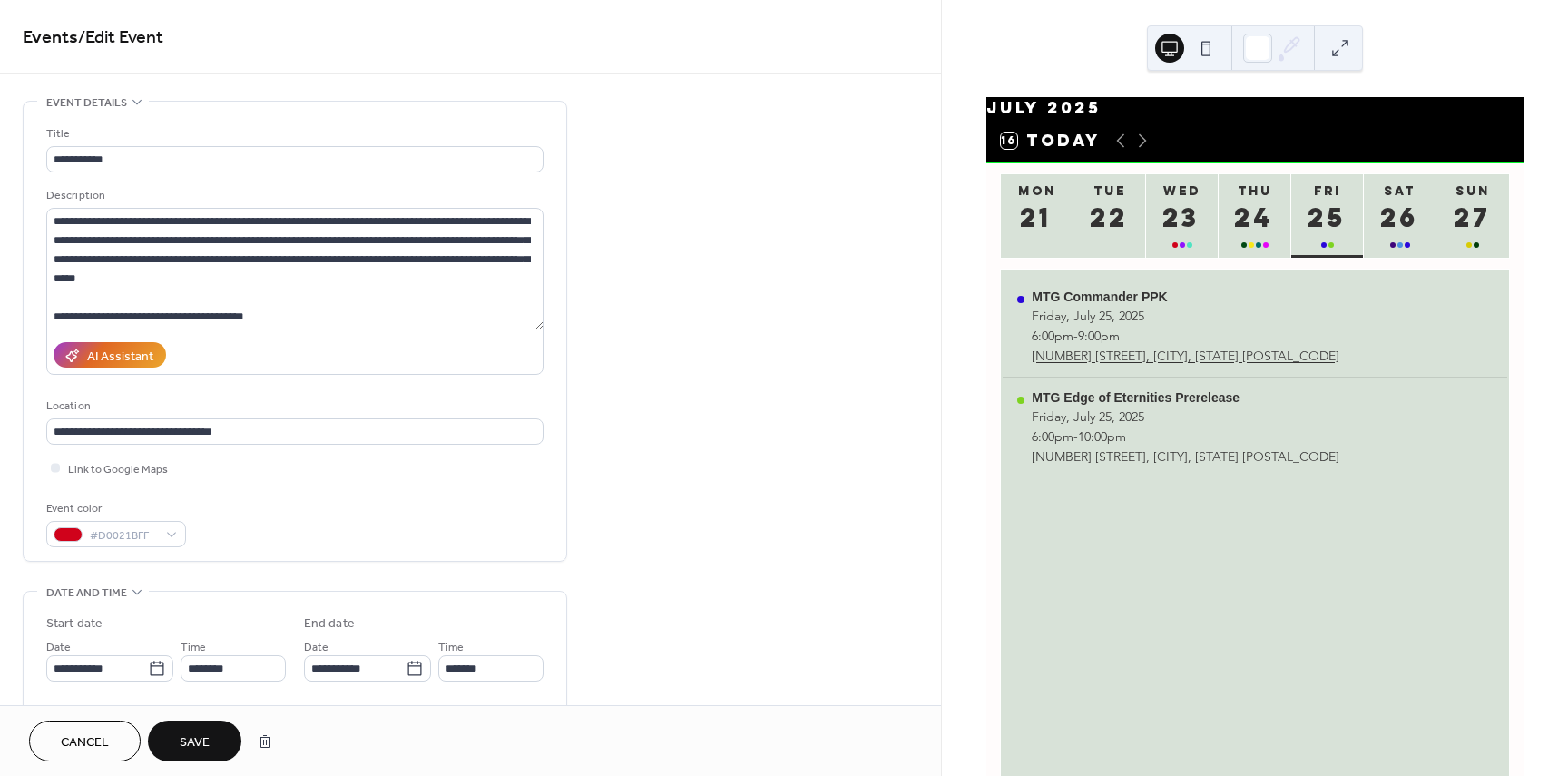 click on "Save" at bounding box center (194, 741) 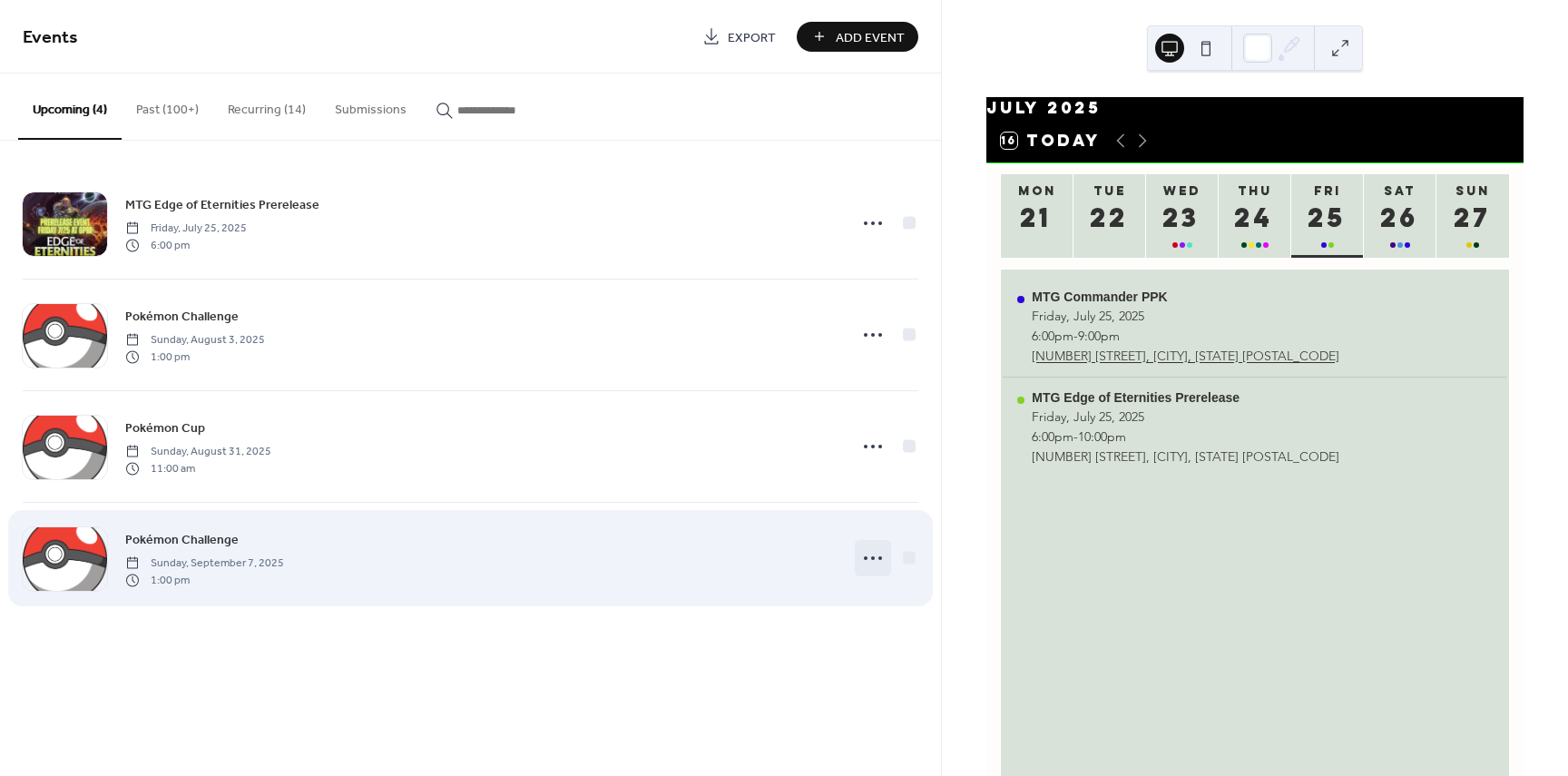 click 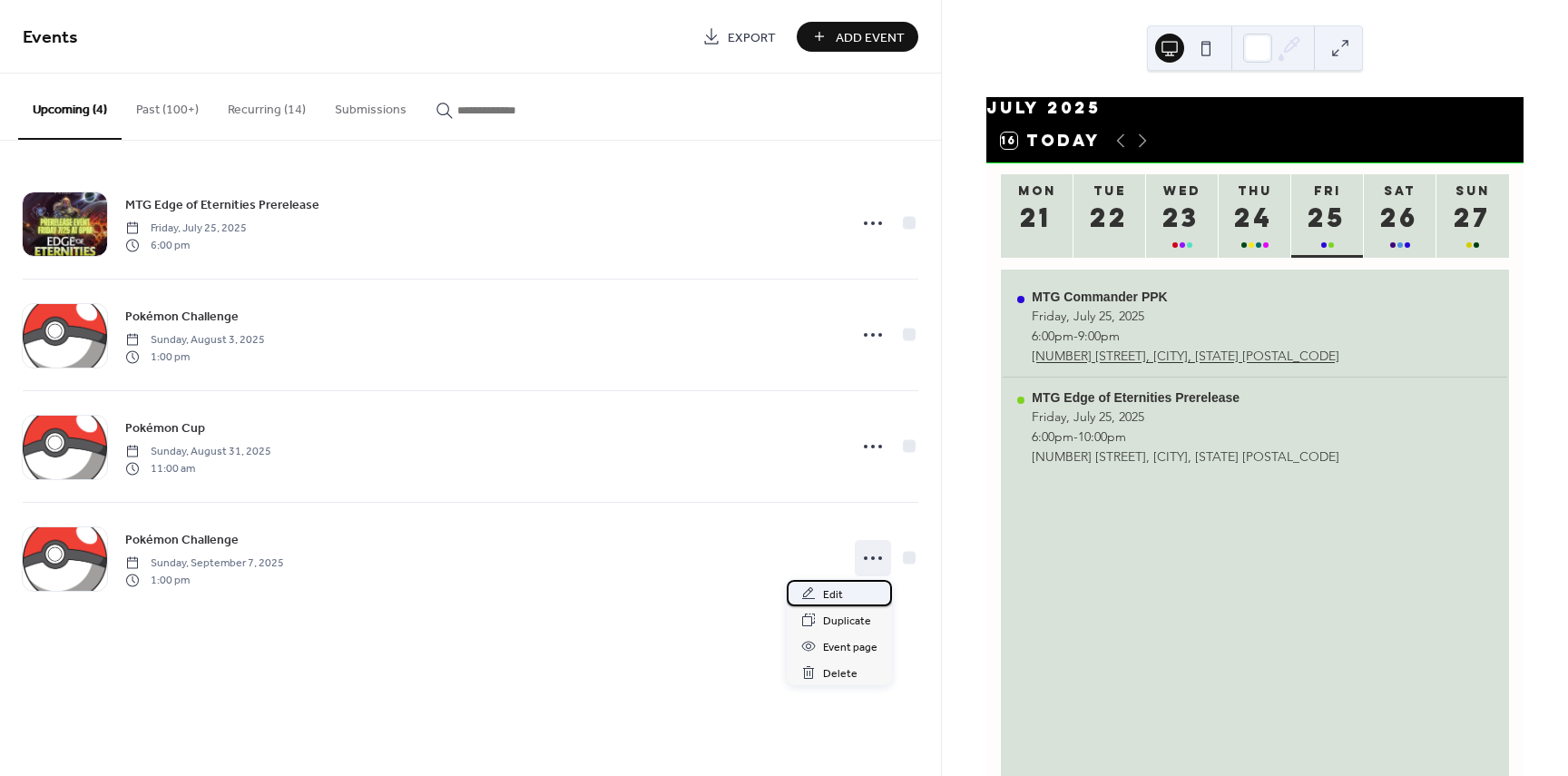 click on "Edit" at bounding box center [833, 594] 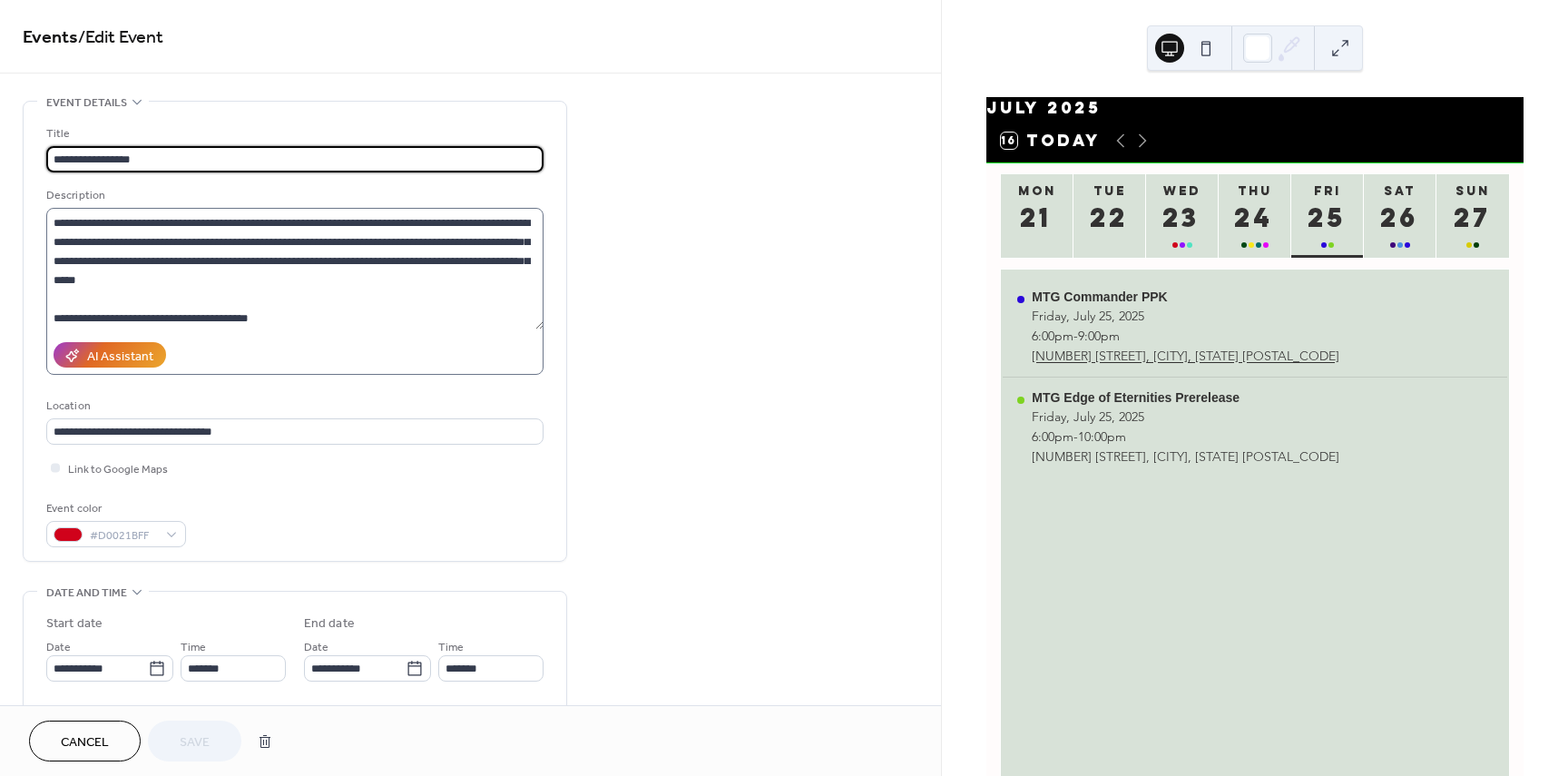 scroll, scrollTop: 95, scrollLeft: 0, axis: vertical 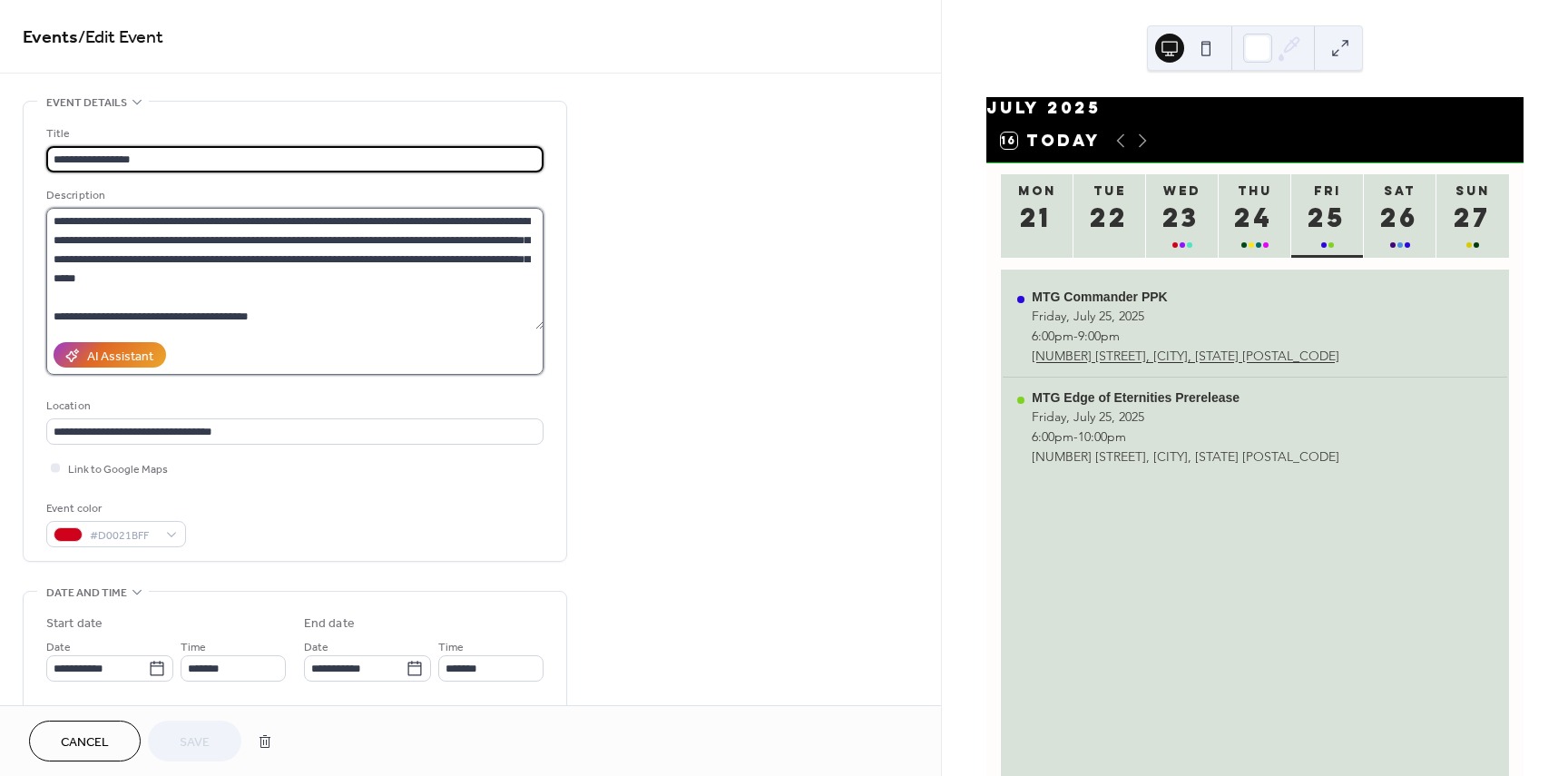 click on "**********" at bounding box center (295, 269) 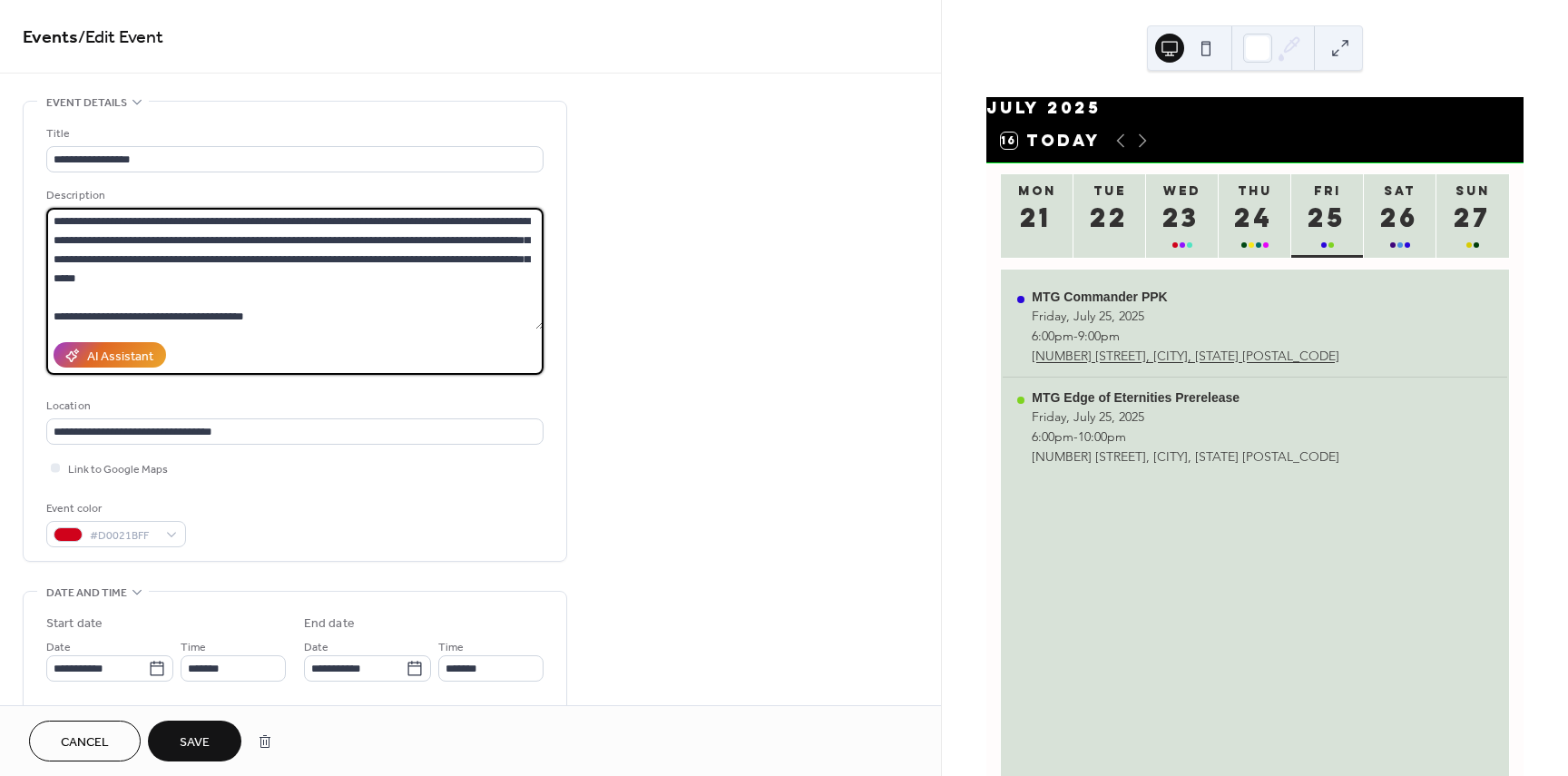 type on "**********" 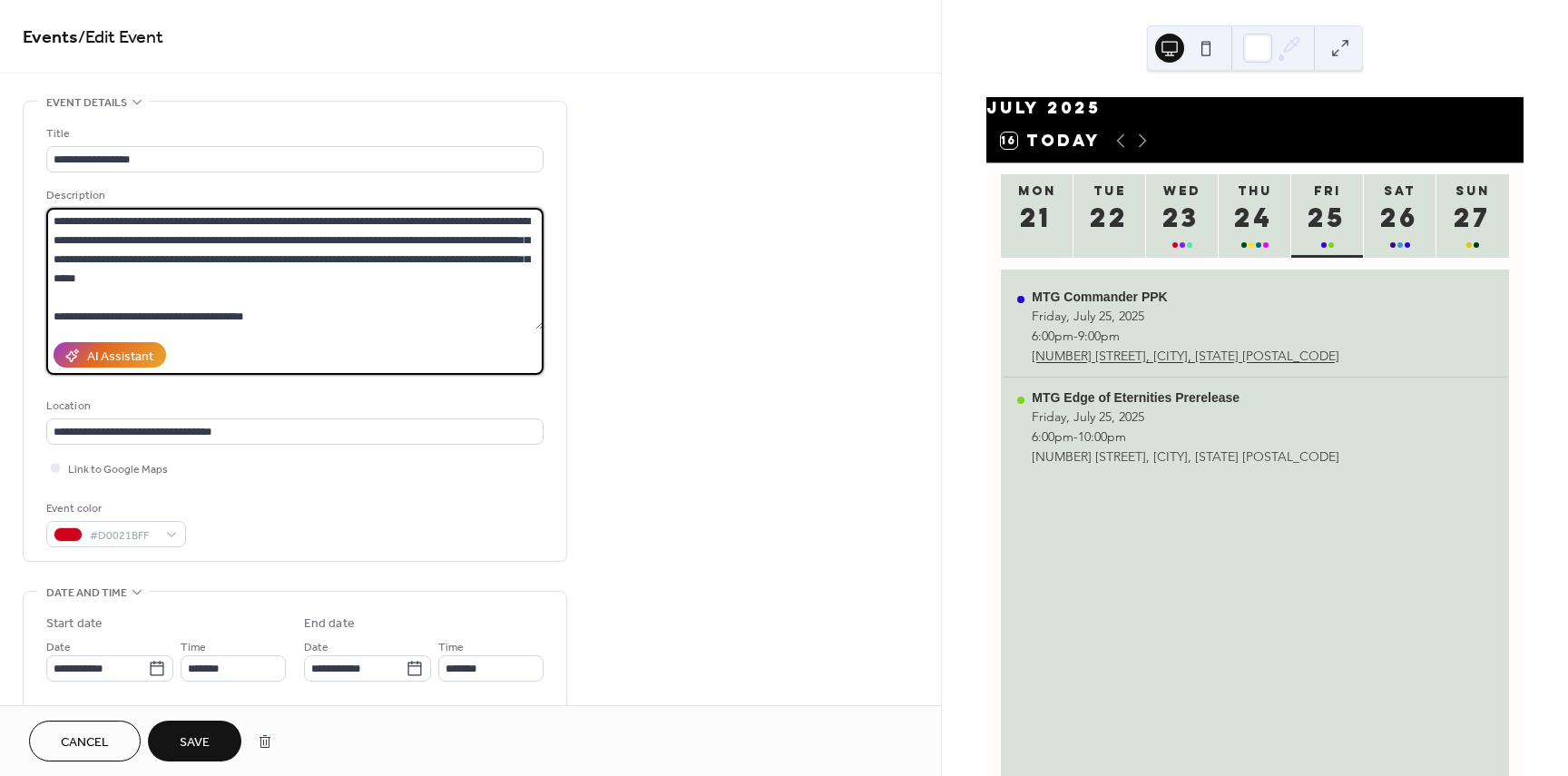 click on "Save" at bounding box center (194, 741) 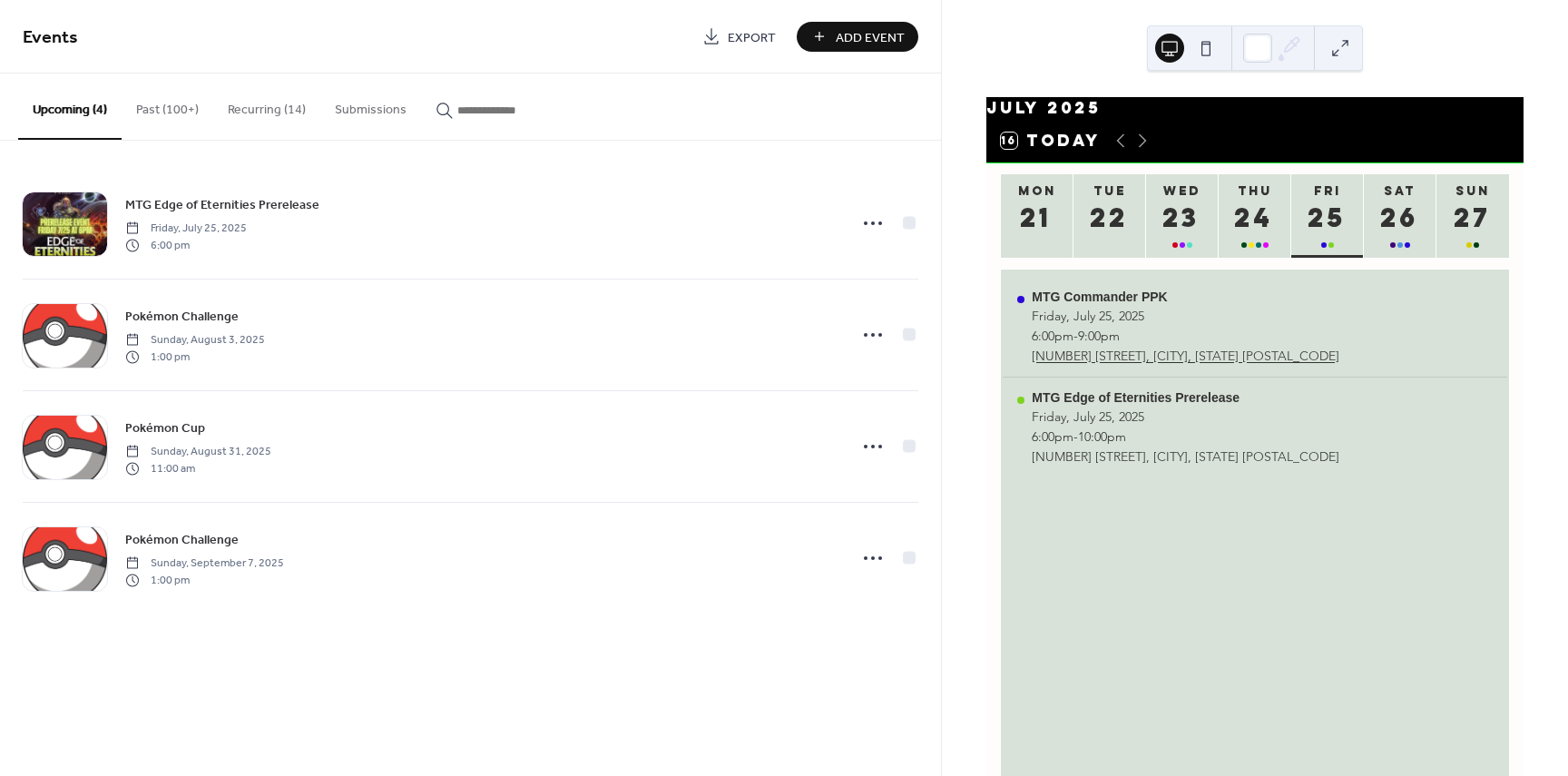 click on "Add Event" at bounding box center (870, 37) 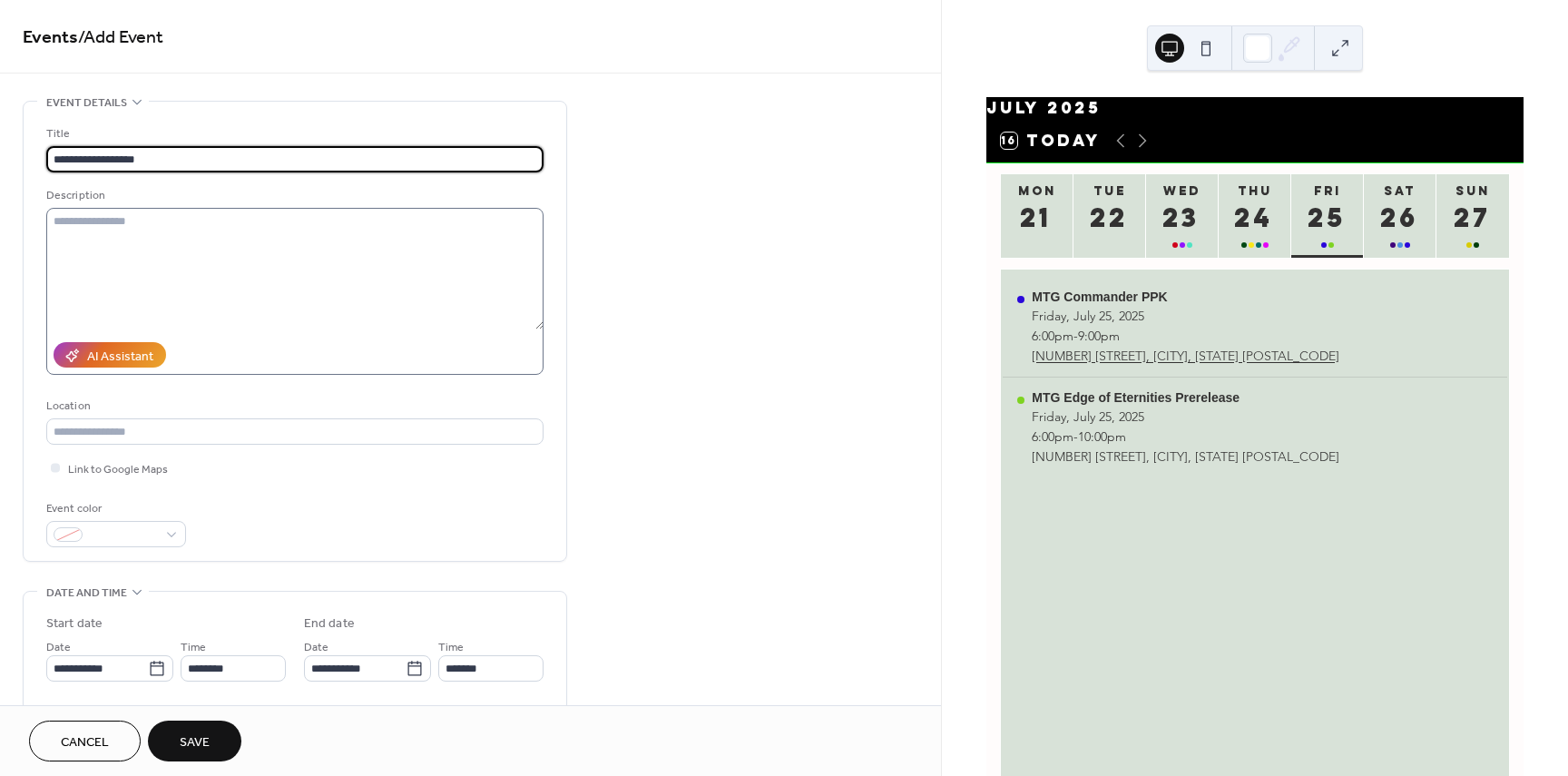 type on "**********" 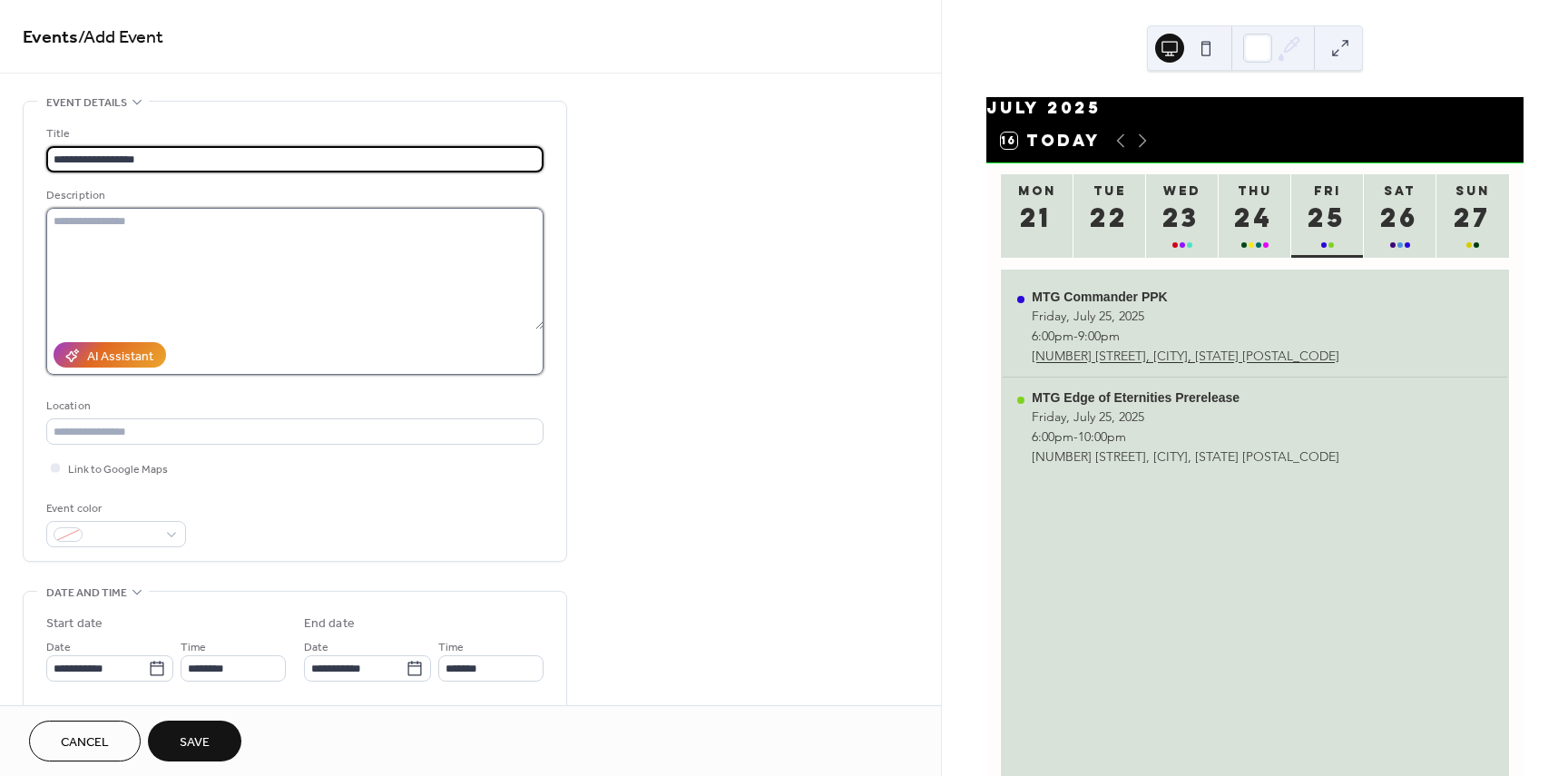 click at bounding box center [295, 269] 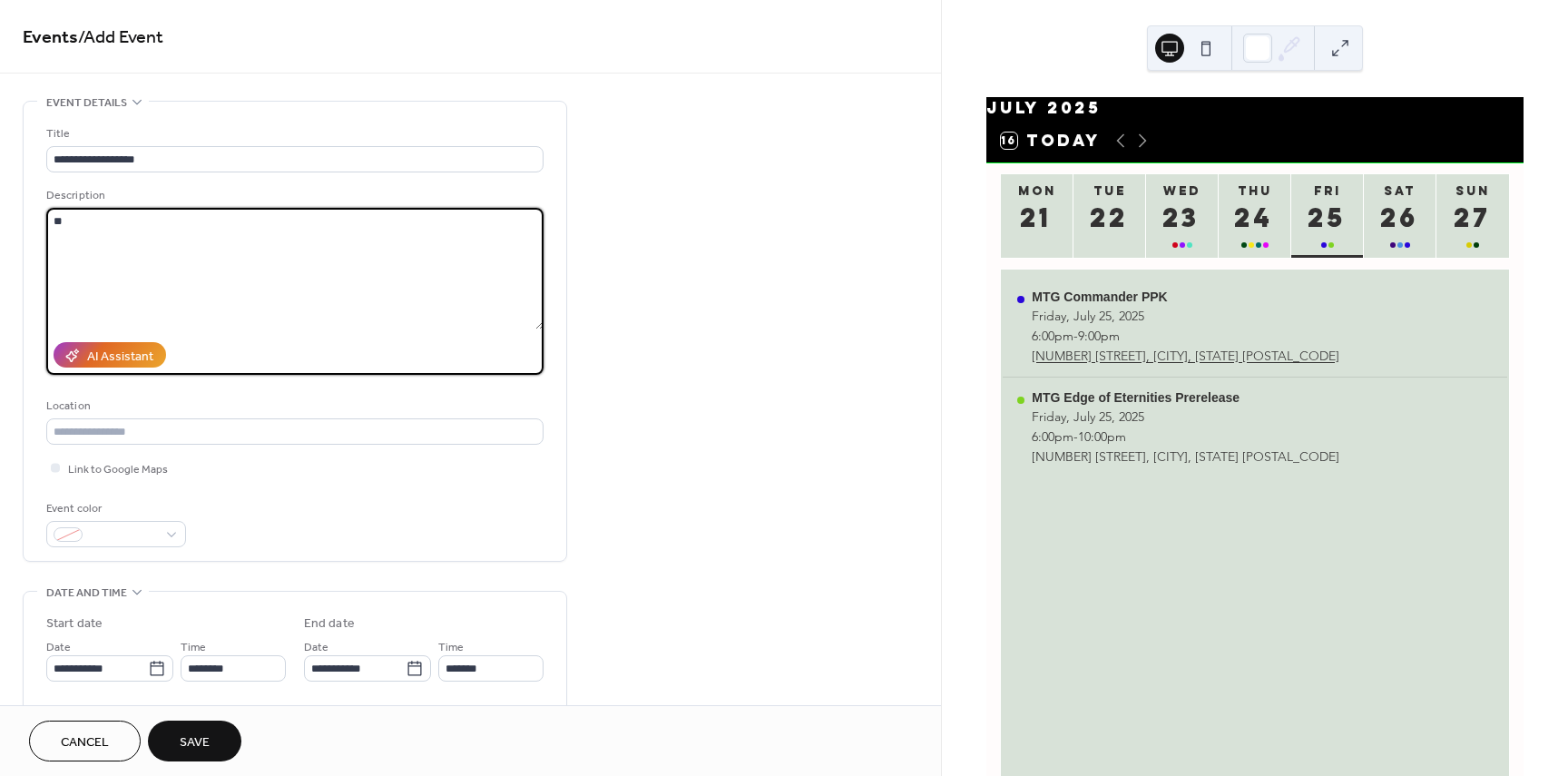 type on "*" 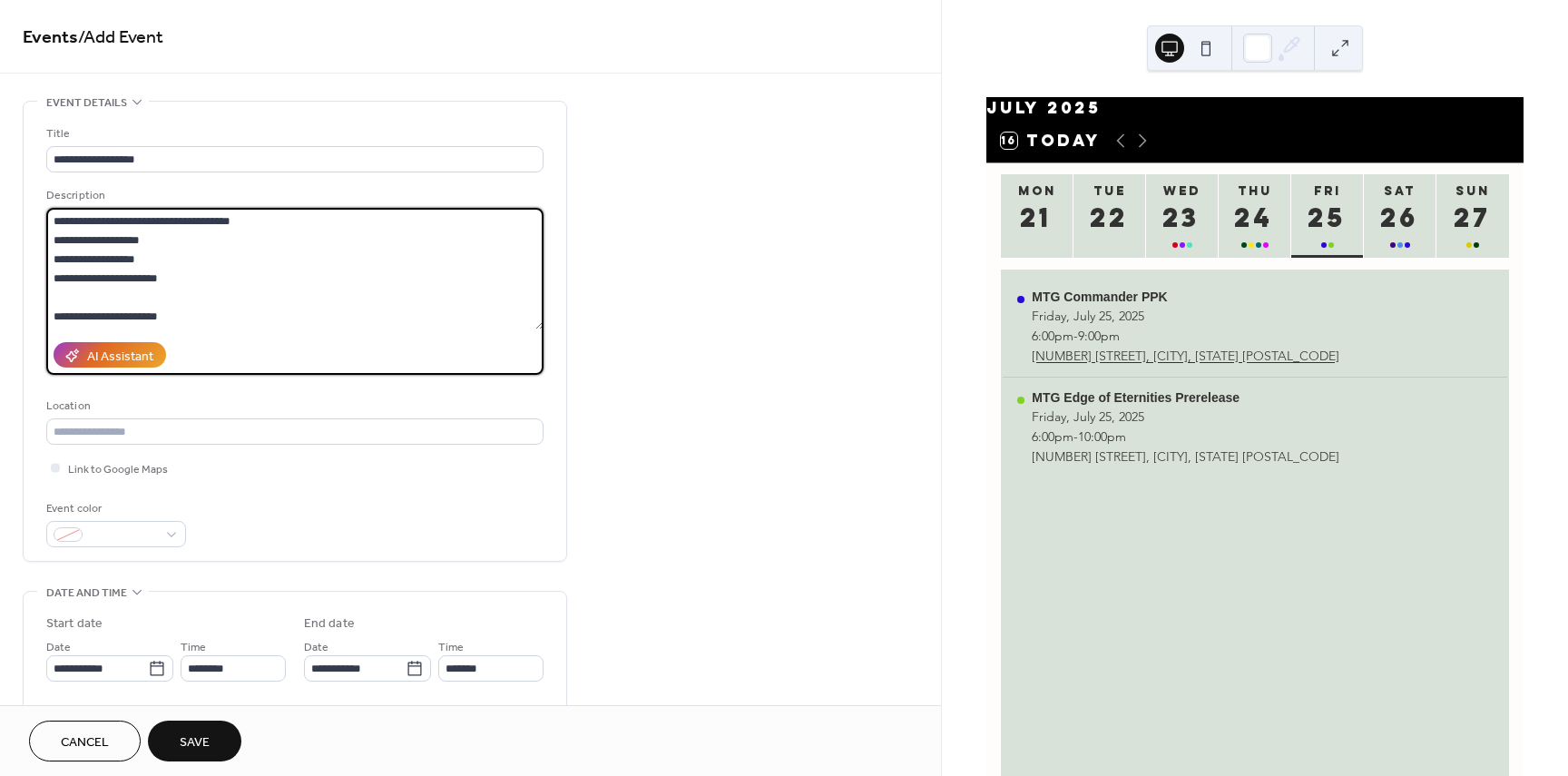 drag, startPoint x: 115, startPoint y: 320, endPoint x: 53, endPoint y: 321, distance: 62.00806 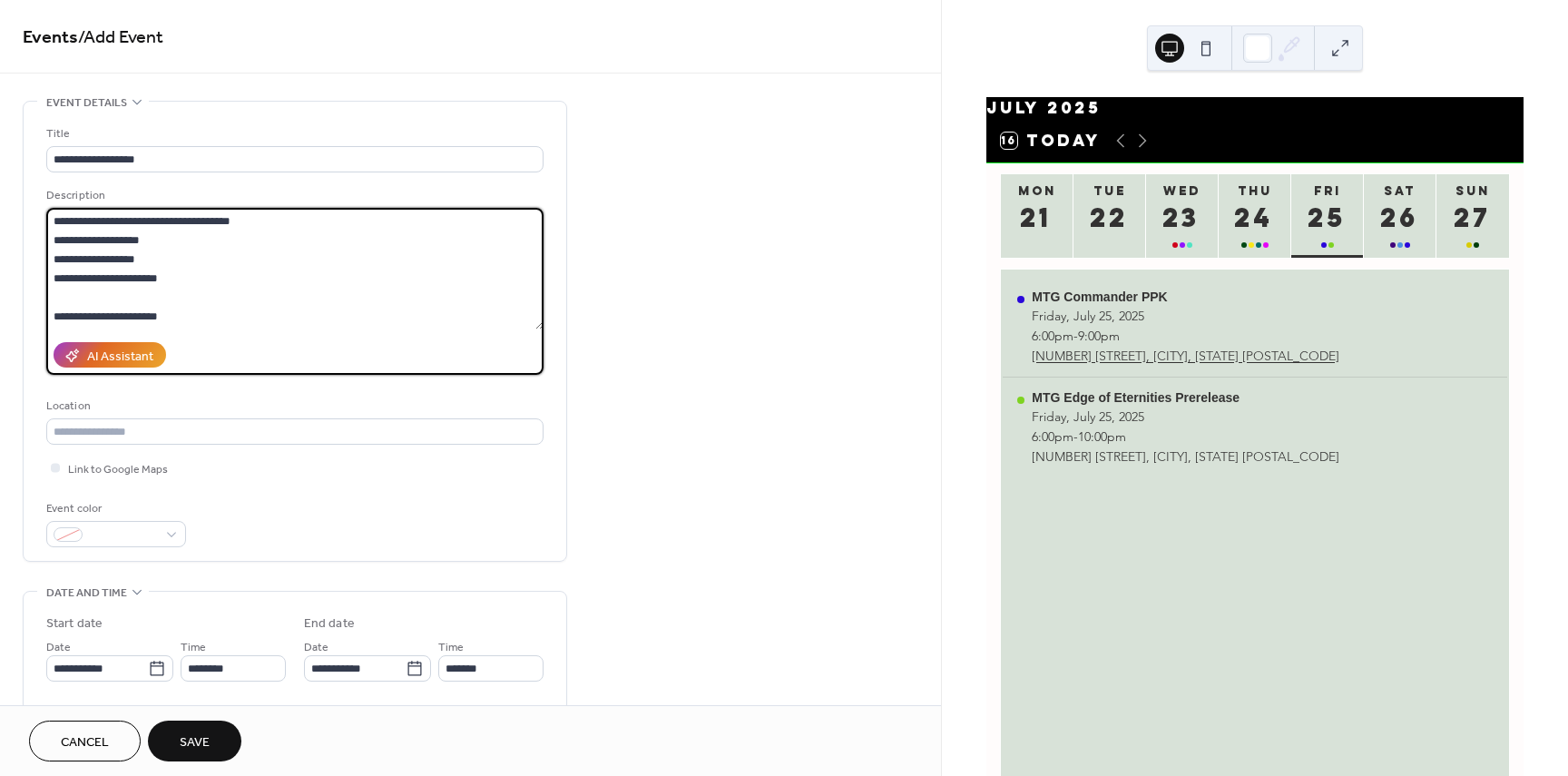 click on "**********" at bounding box center [295, 269] 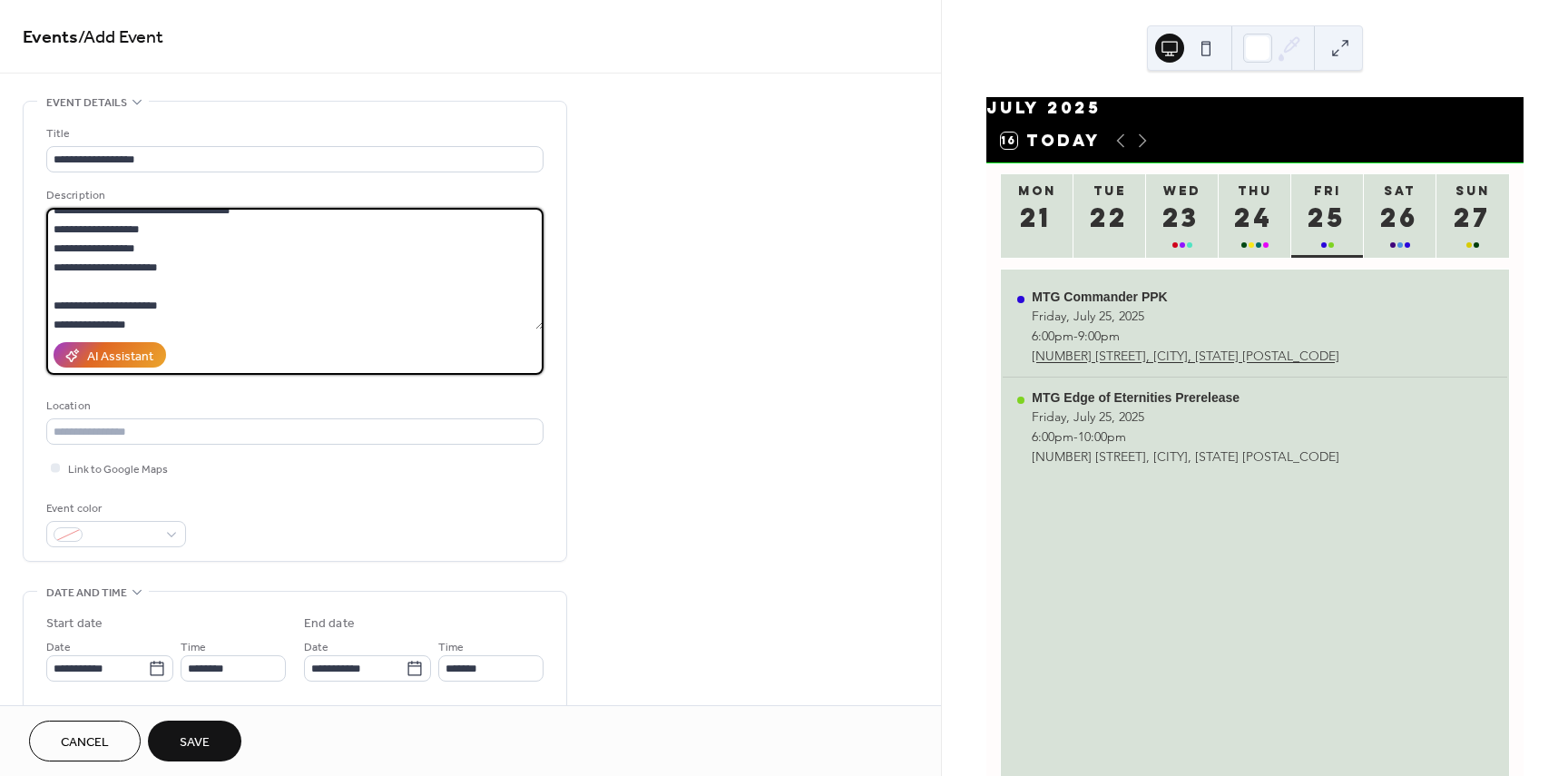 scroll, scrollTop: 0, scrollLeft: 0, axis: both 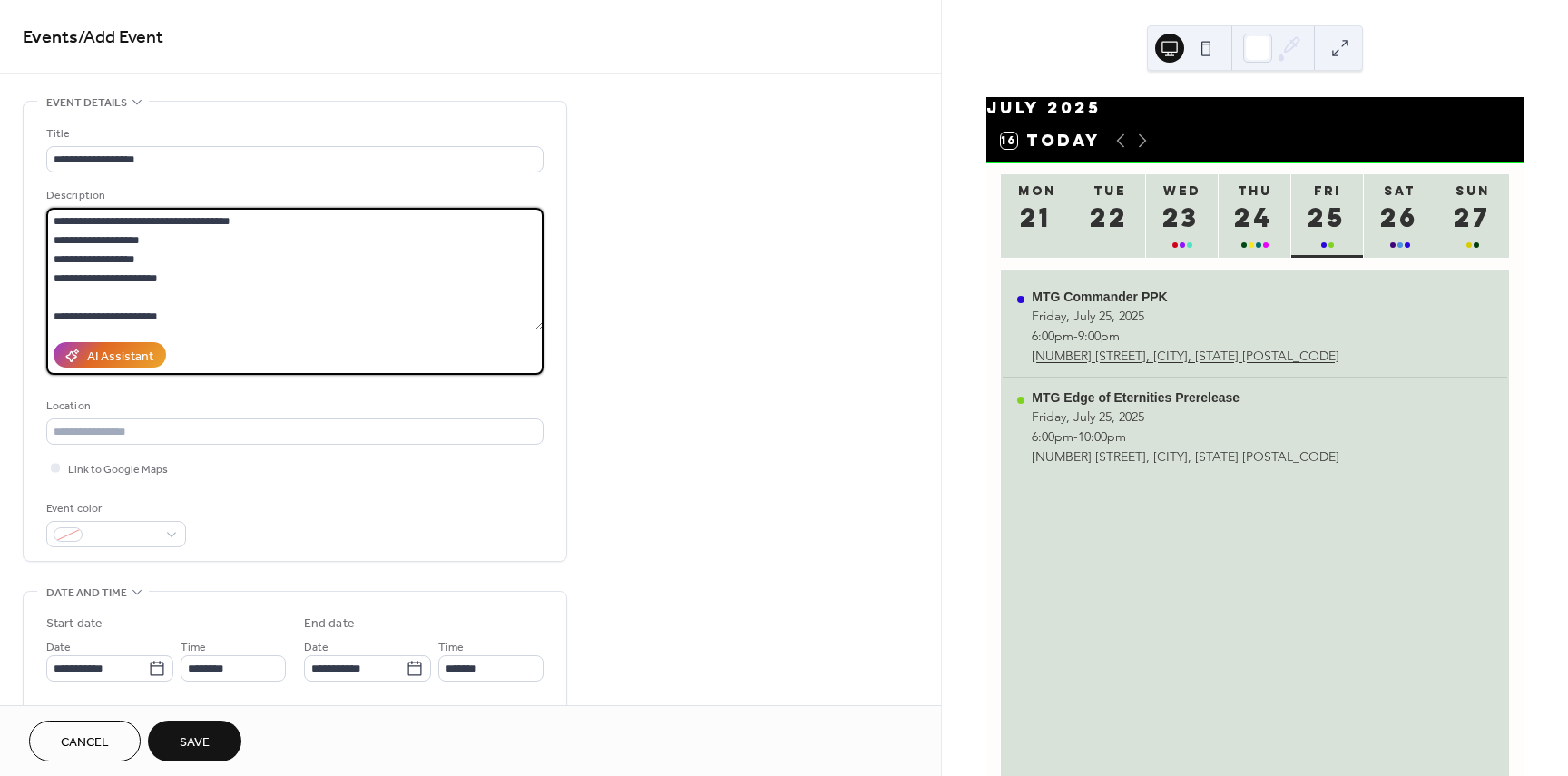 click on "**********" at bounding box center [295, 269] 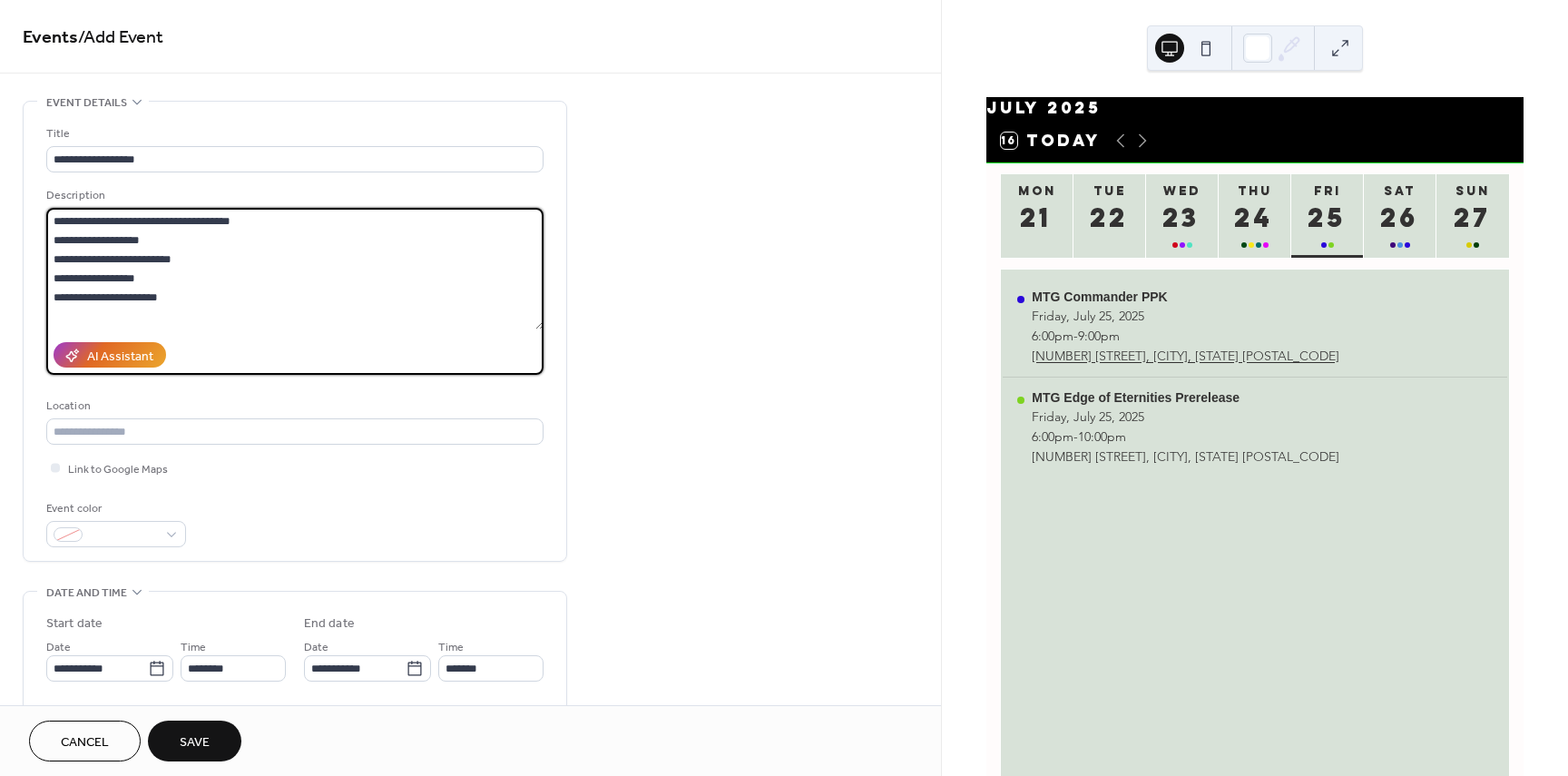 click on "**********" at bounding box center (295, 269) 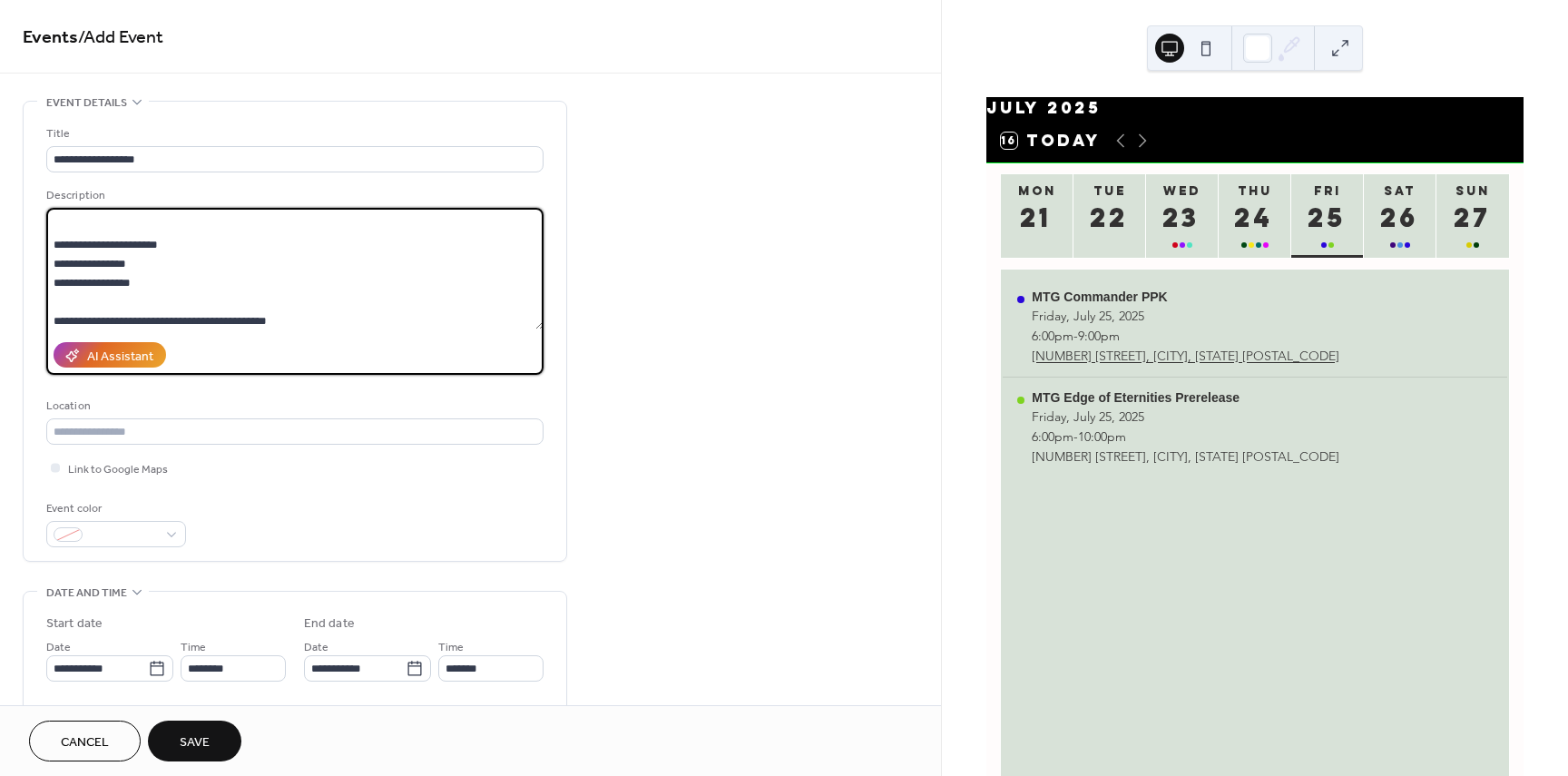 scroll, scrollTop: 95, scrollLeft: 0, axis: vertical 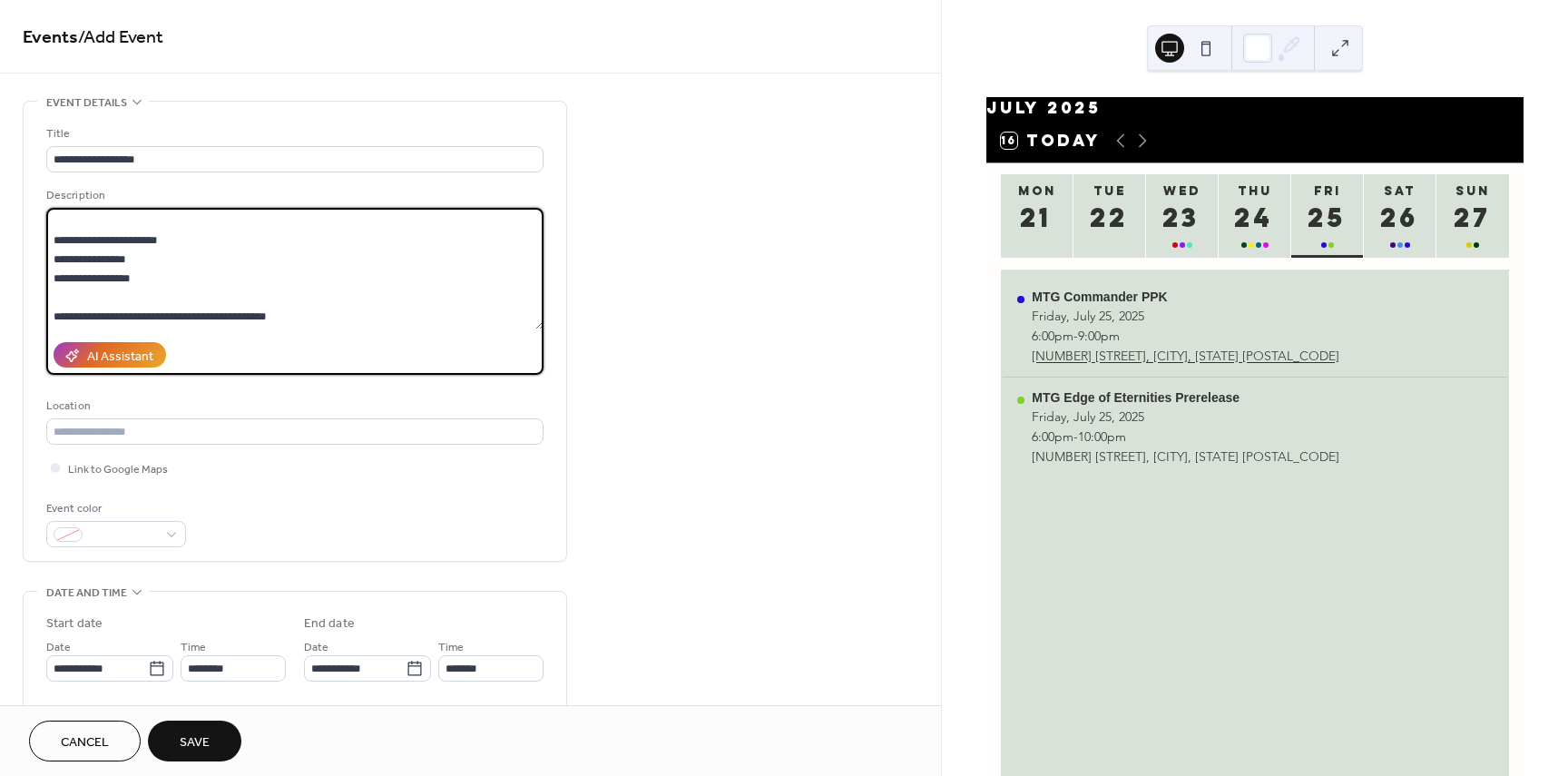 click on "**********" at bounding box center [295, 269] 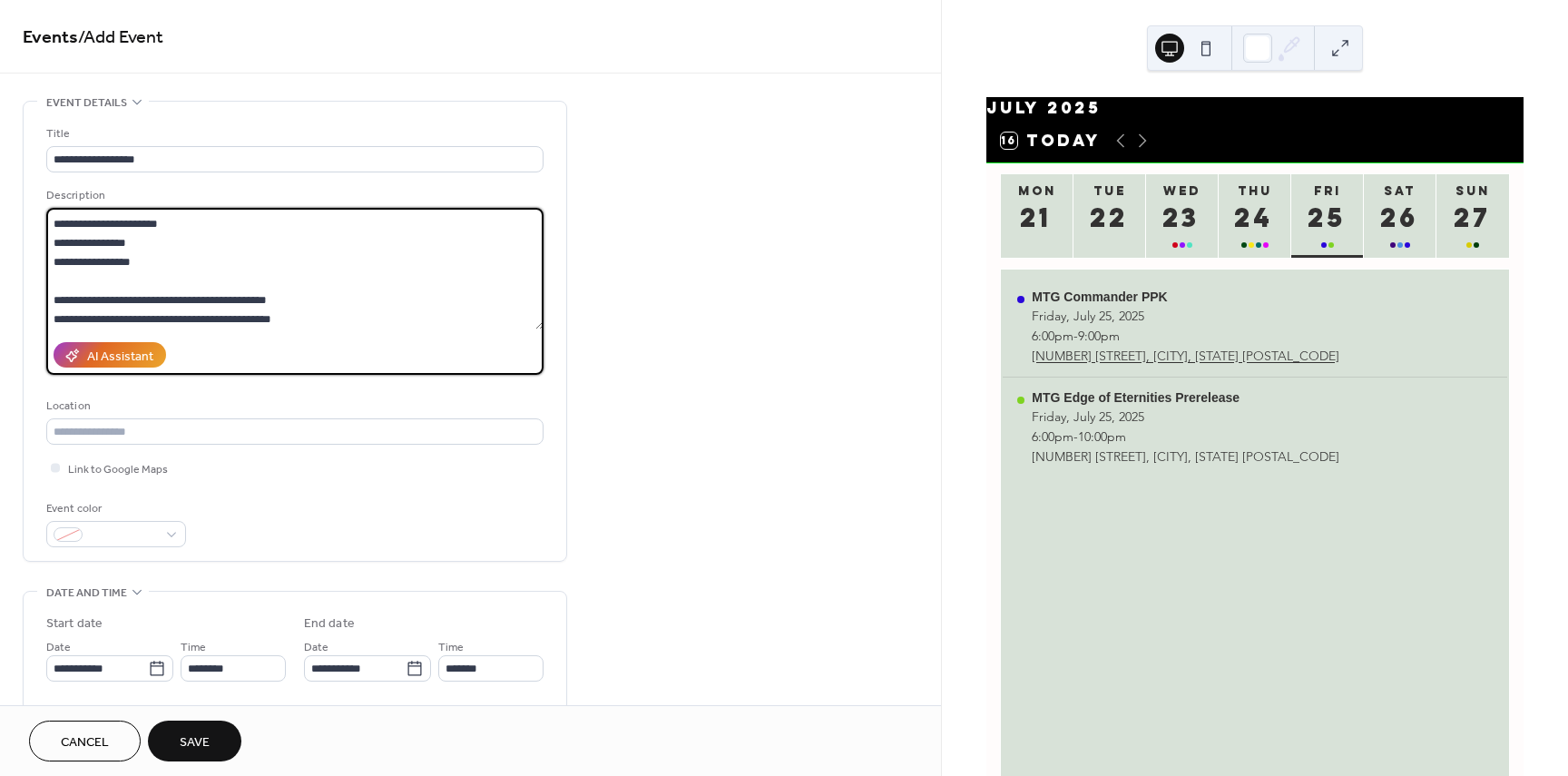 scroll, scrollTop: 131, scrollLeft: 0, axis: vertical 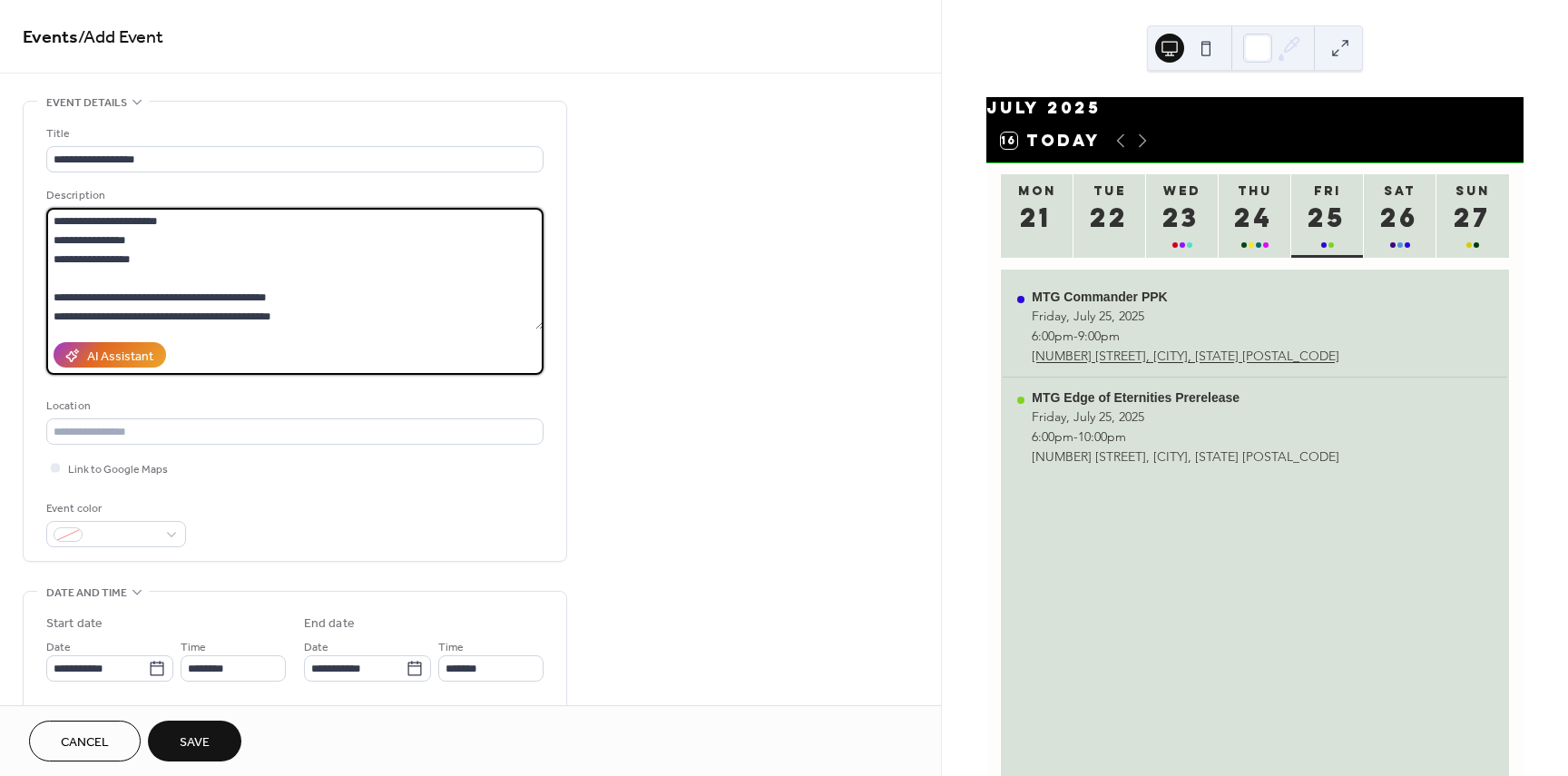 click on "**********" at bounding box center (295, 269) 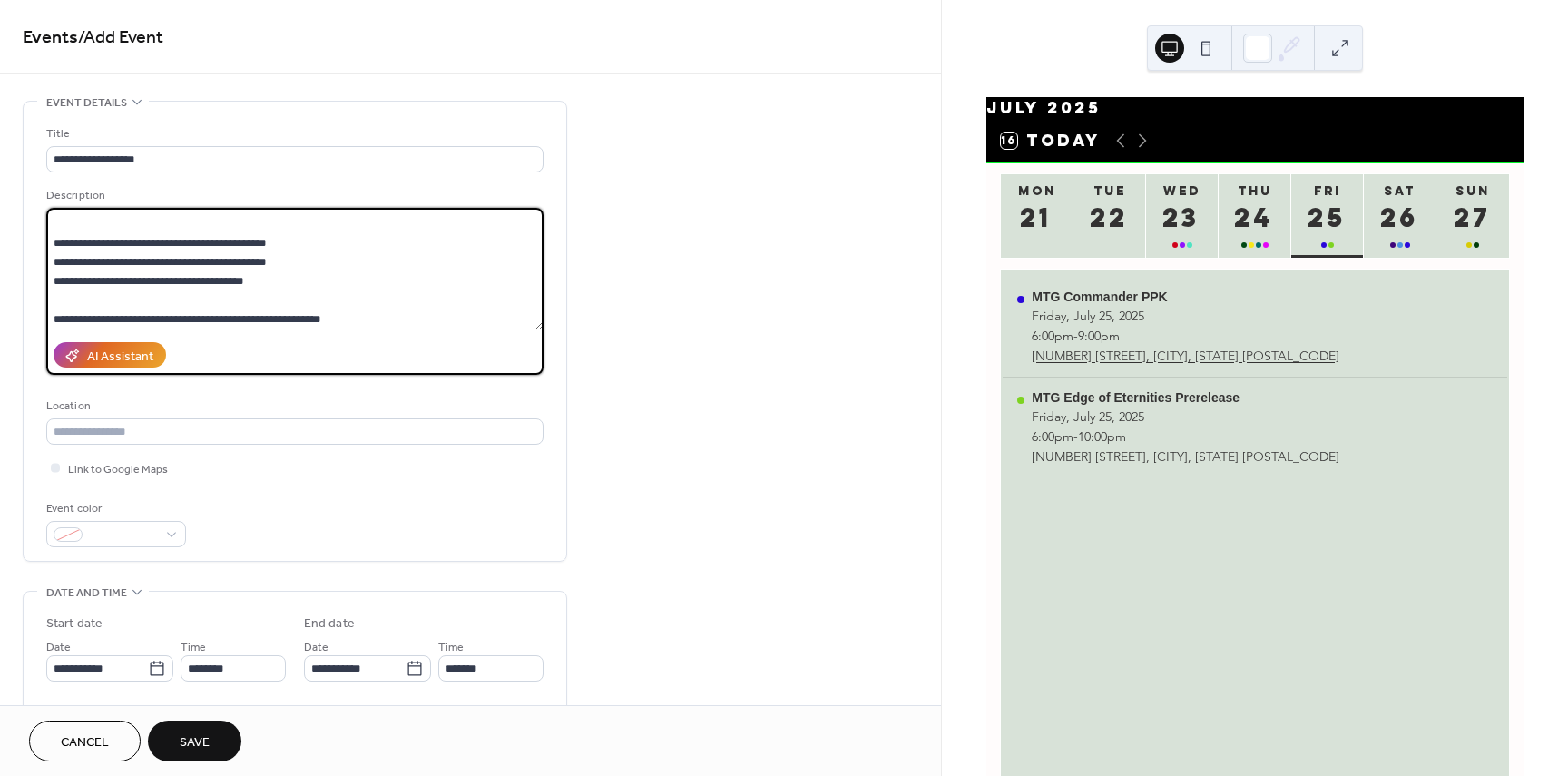 scroll, scrollTop: 188, scrollLeft: 0, axis: vertical 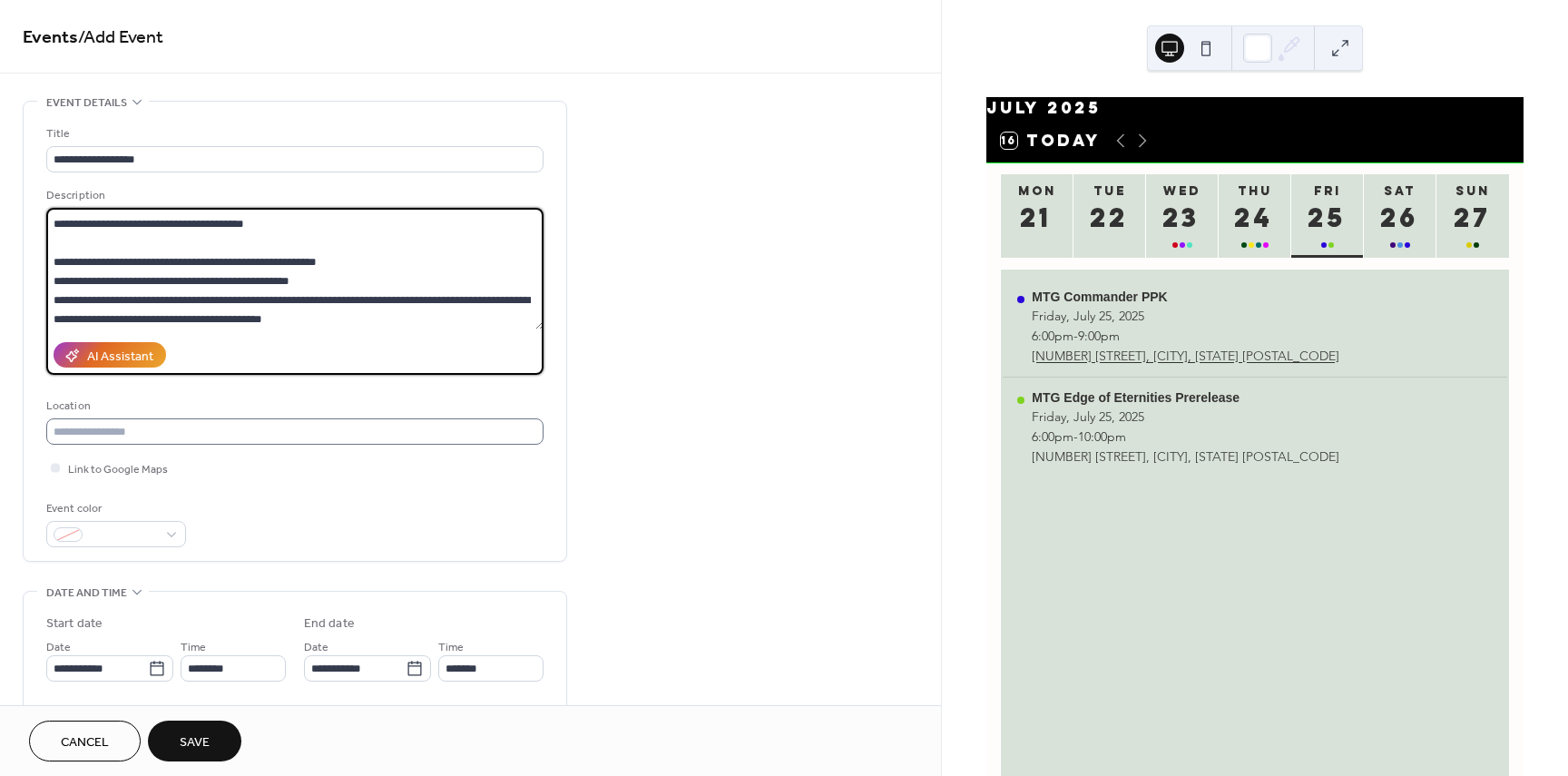 type on "**********" 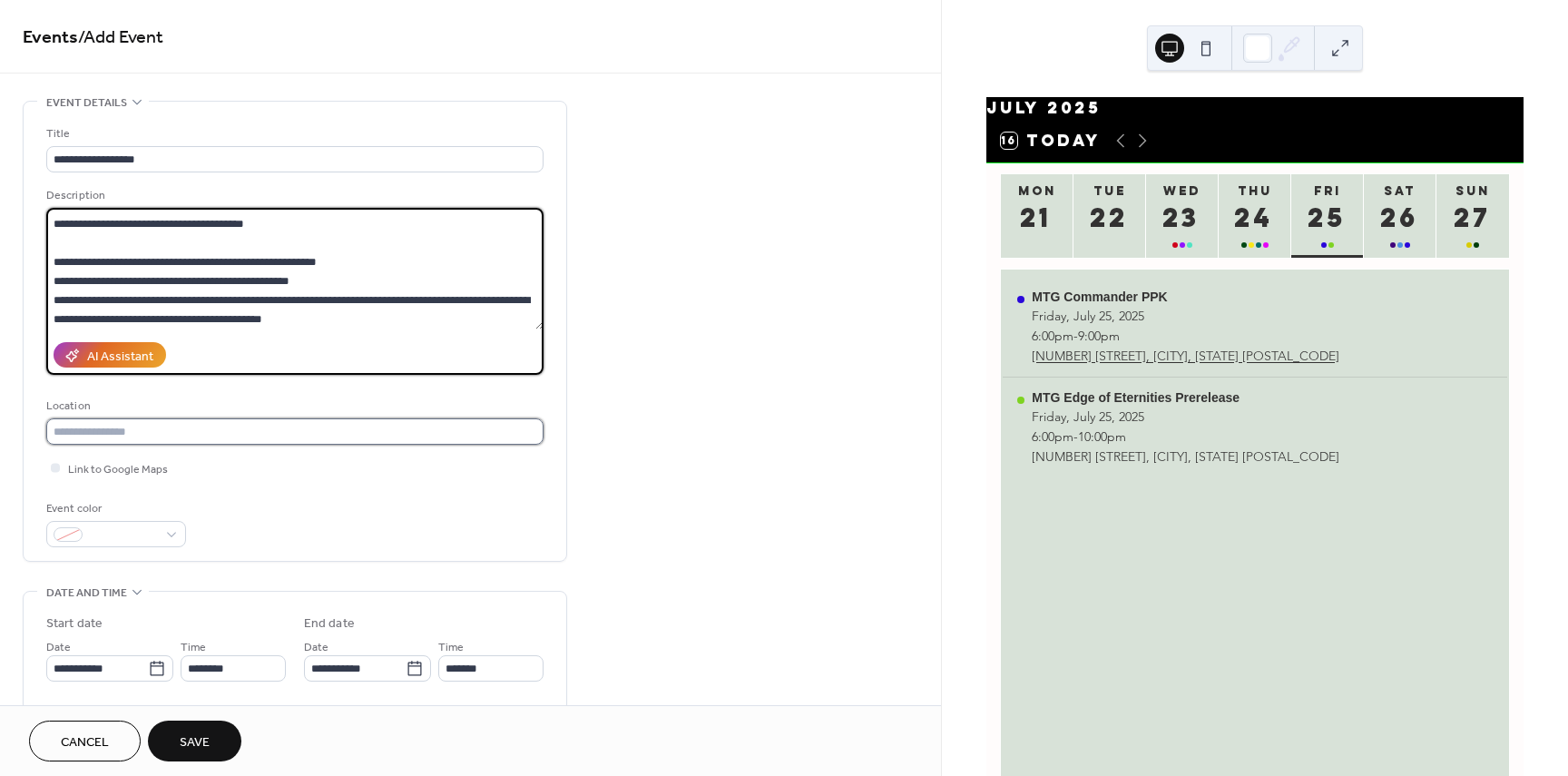 click at bounding box center [295, 431] 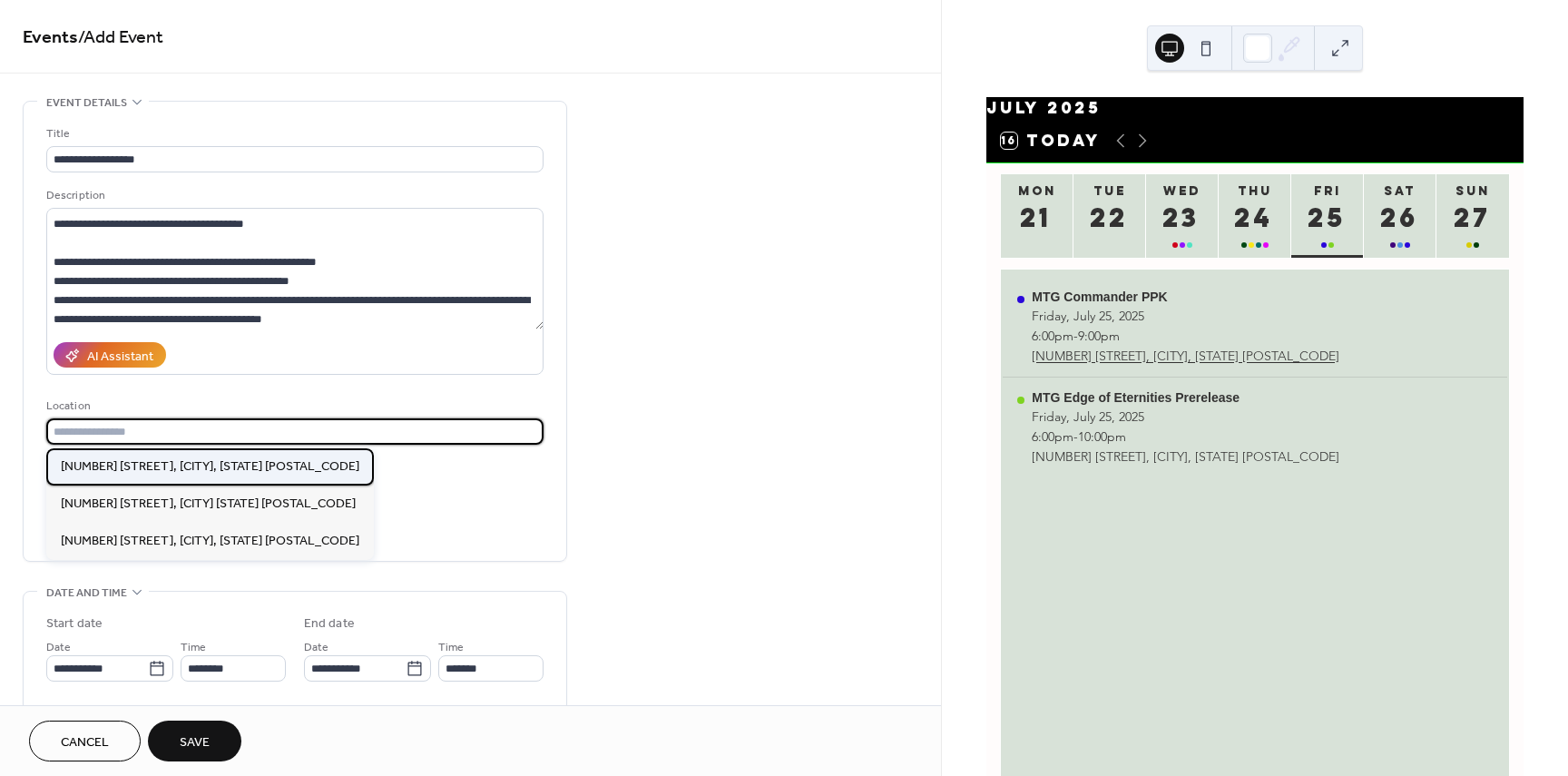 click on "756 N Dysart Rd, Goodyear, AZ 85338" at bounding box center (210, 467) 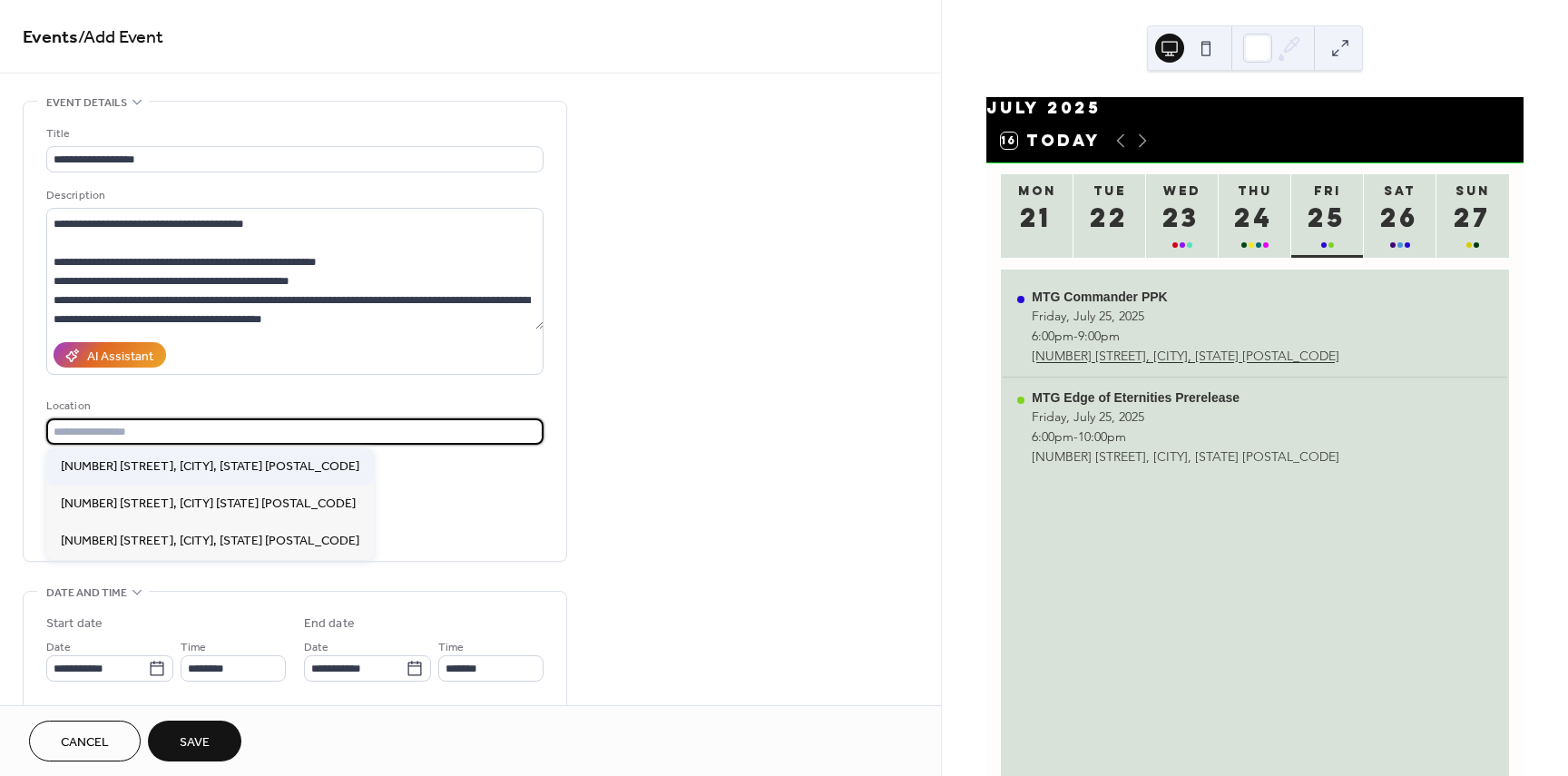 type on "**********" 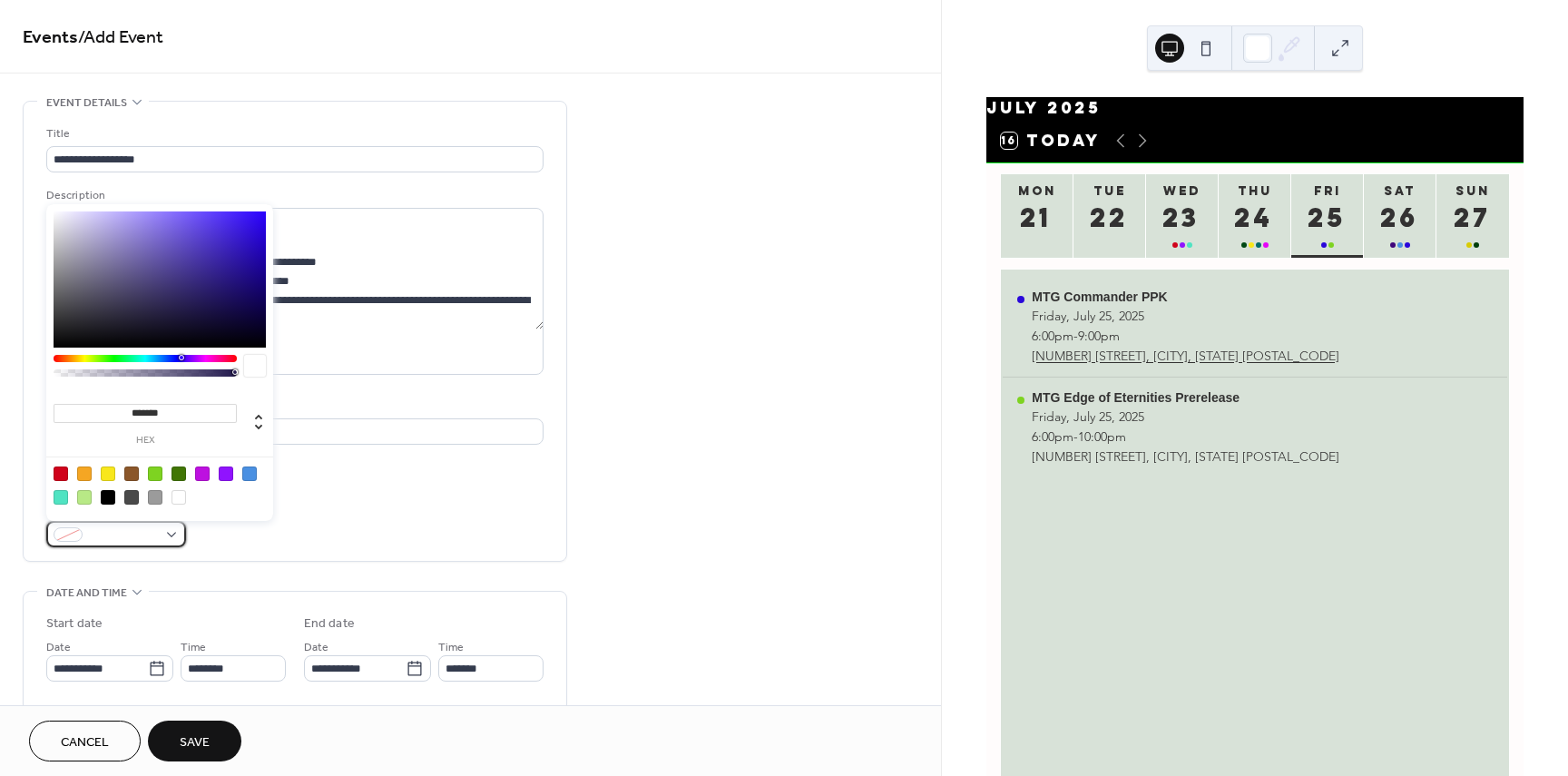 click at bounding box center (116, 534) 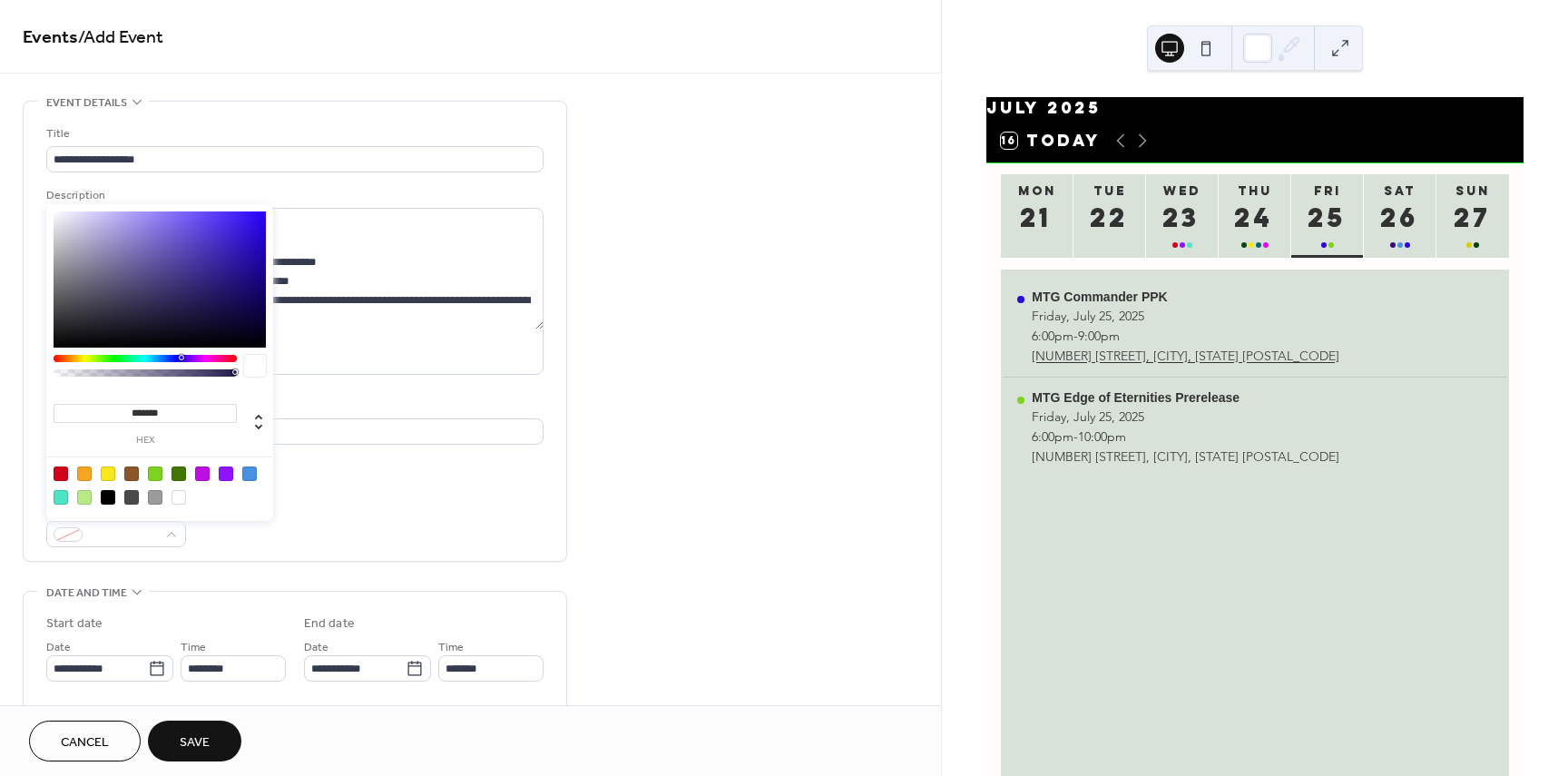click at bounding box center [250, 474] 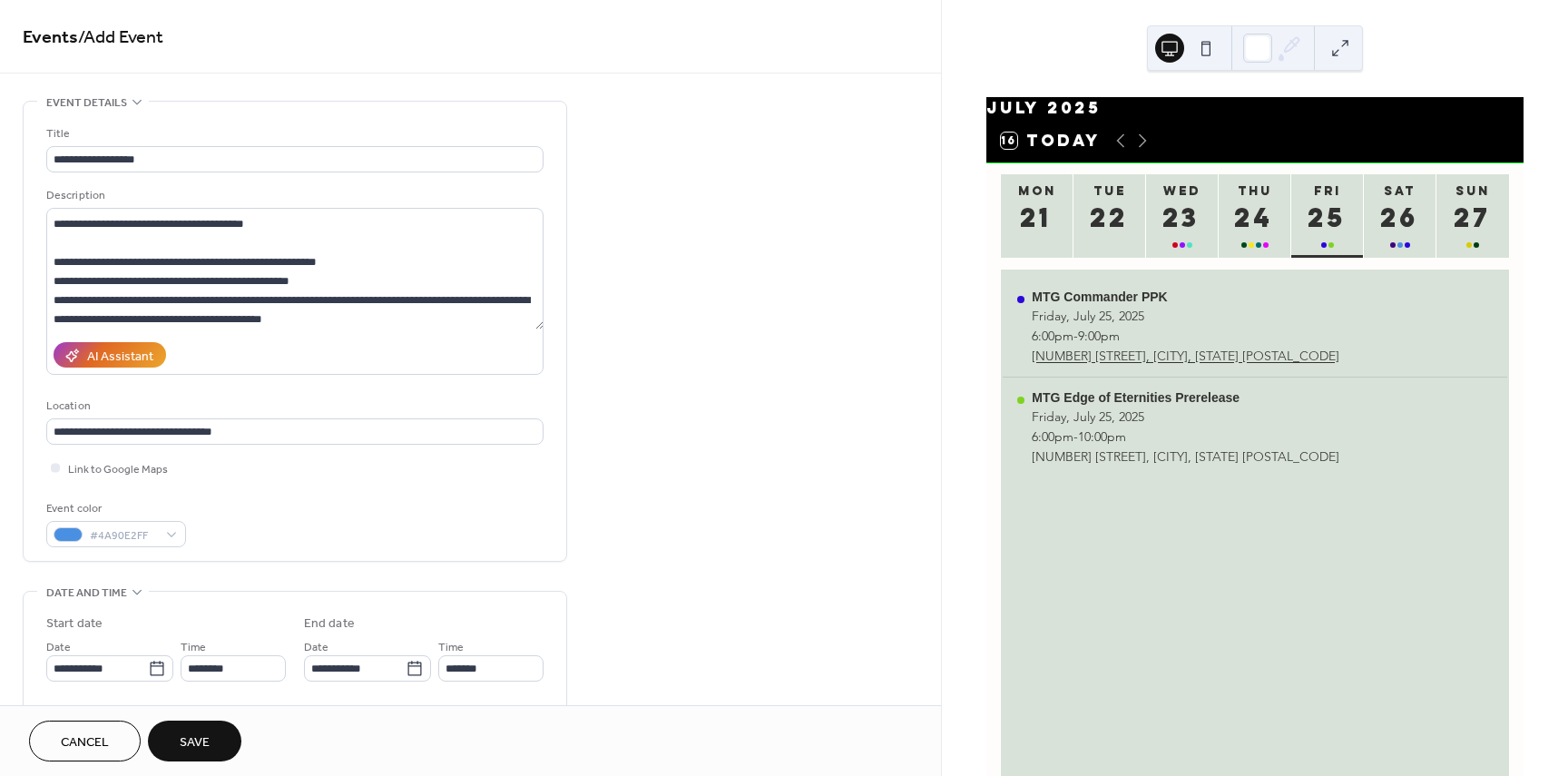 click on "Event color #4A90E2FF" at bounding box center (295, 523) 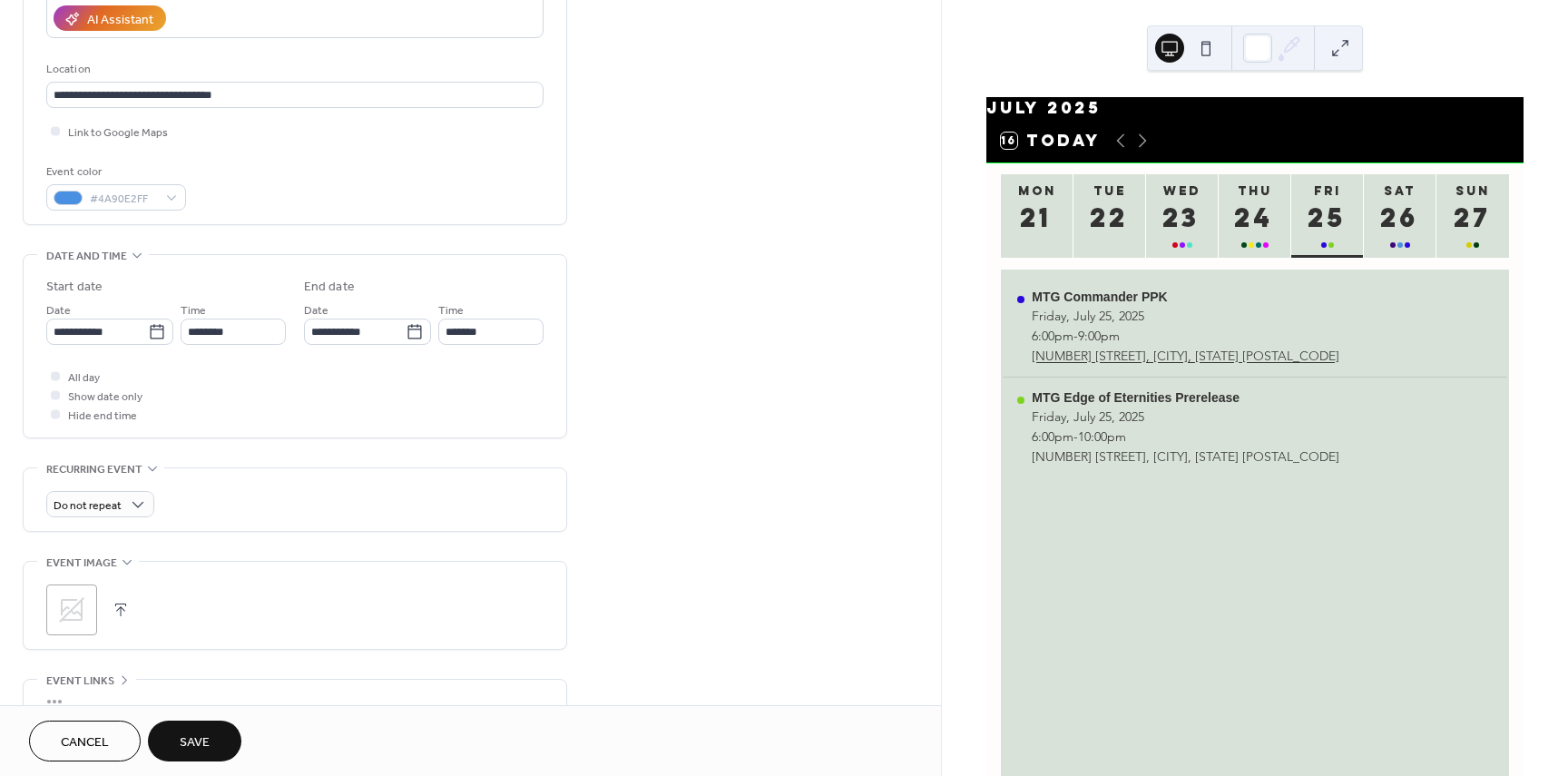 scroll, scrollTop: 363, scrollLeft: 0, axis: vertical 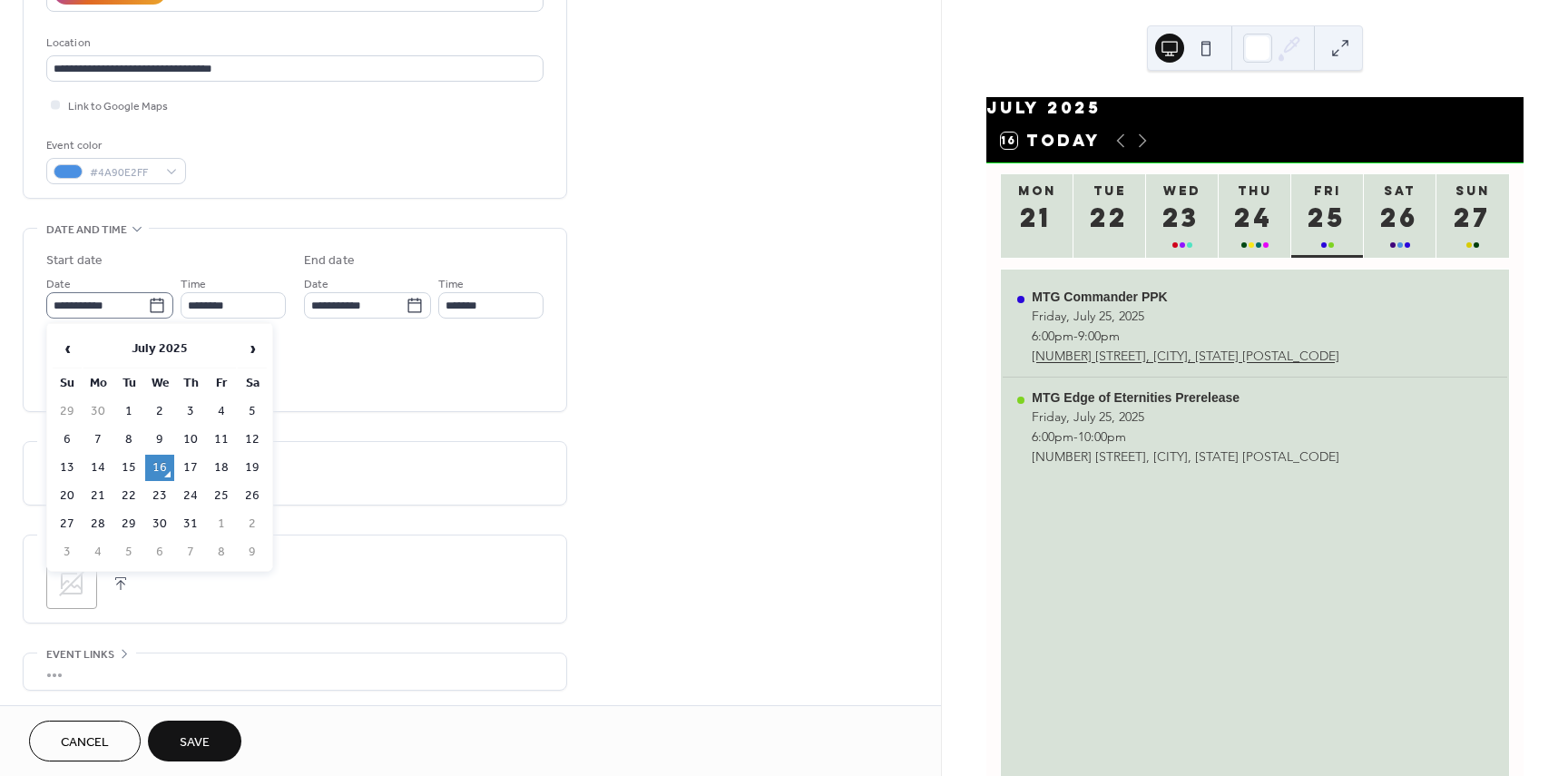 click 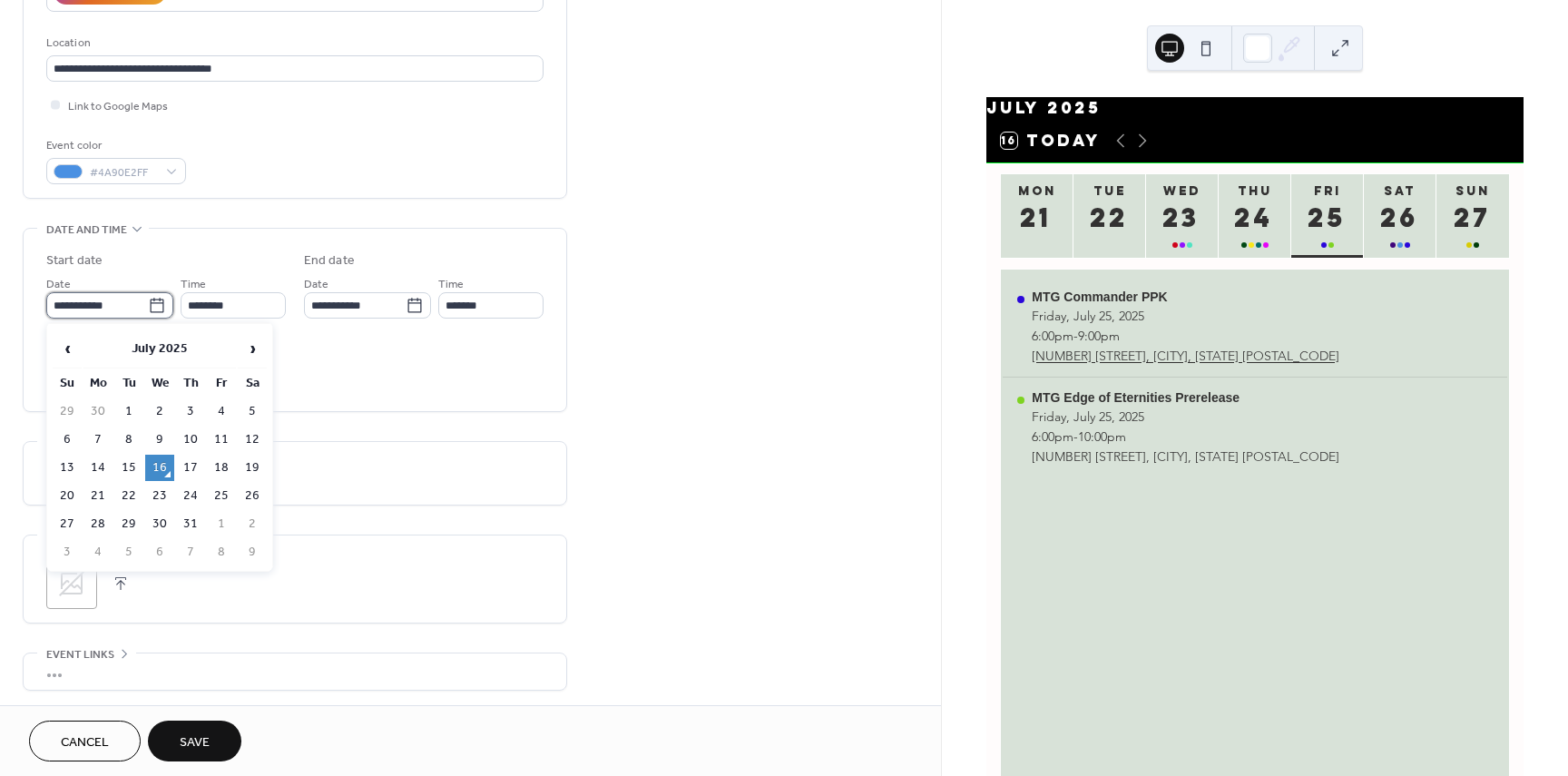 click on "**********" at bounding box center [97, 305] 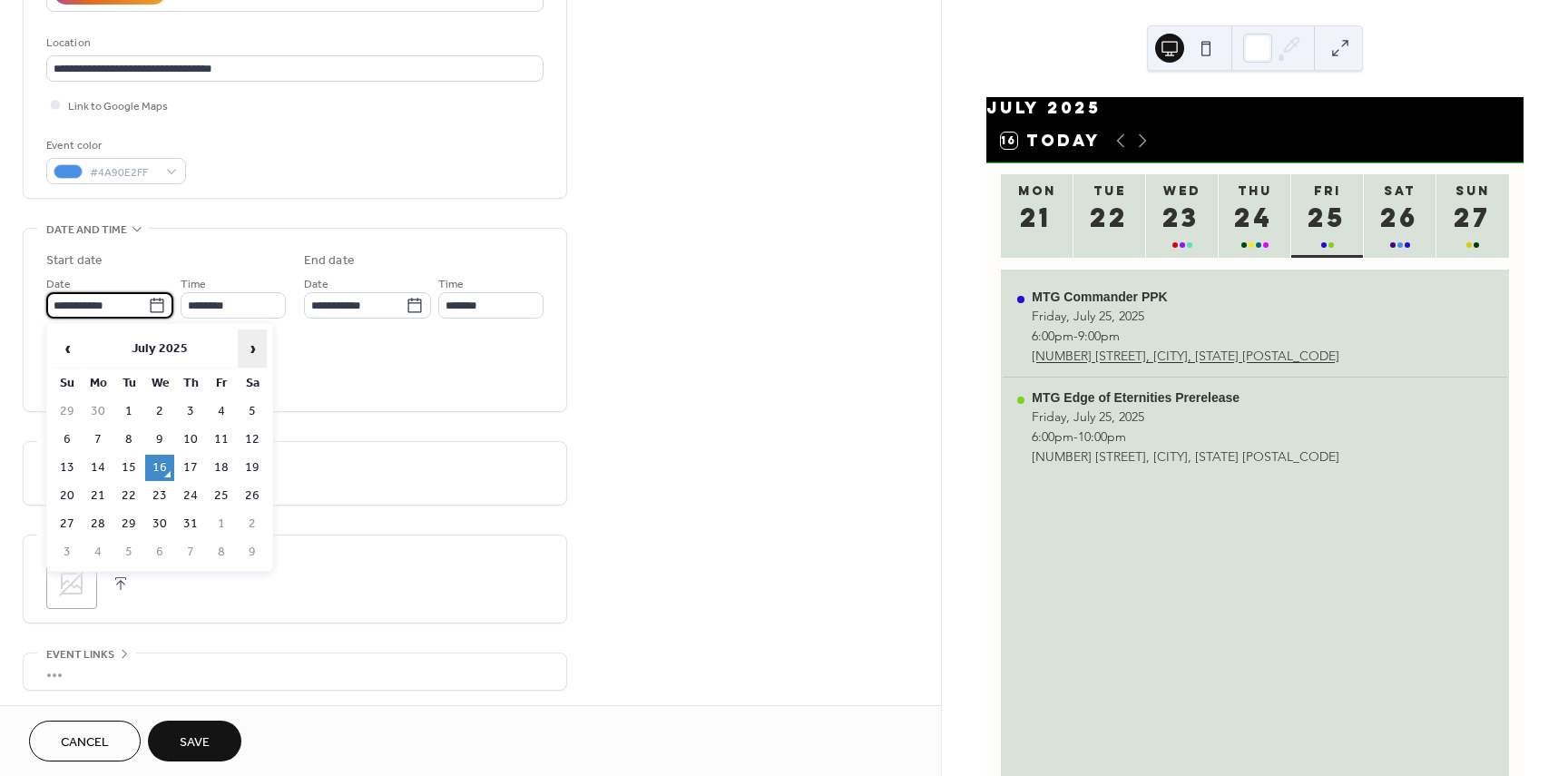 click on "›" at bounding box center (252, 349) 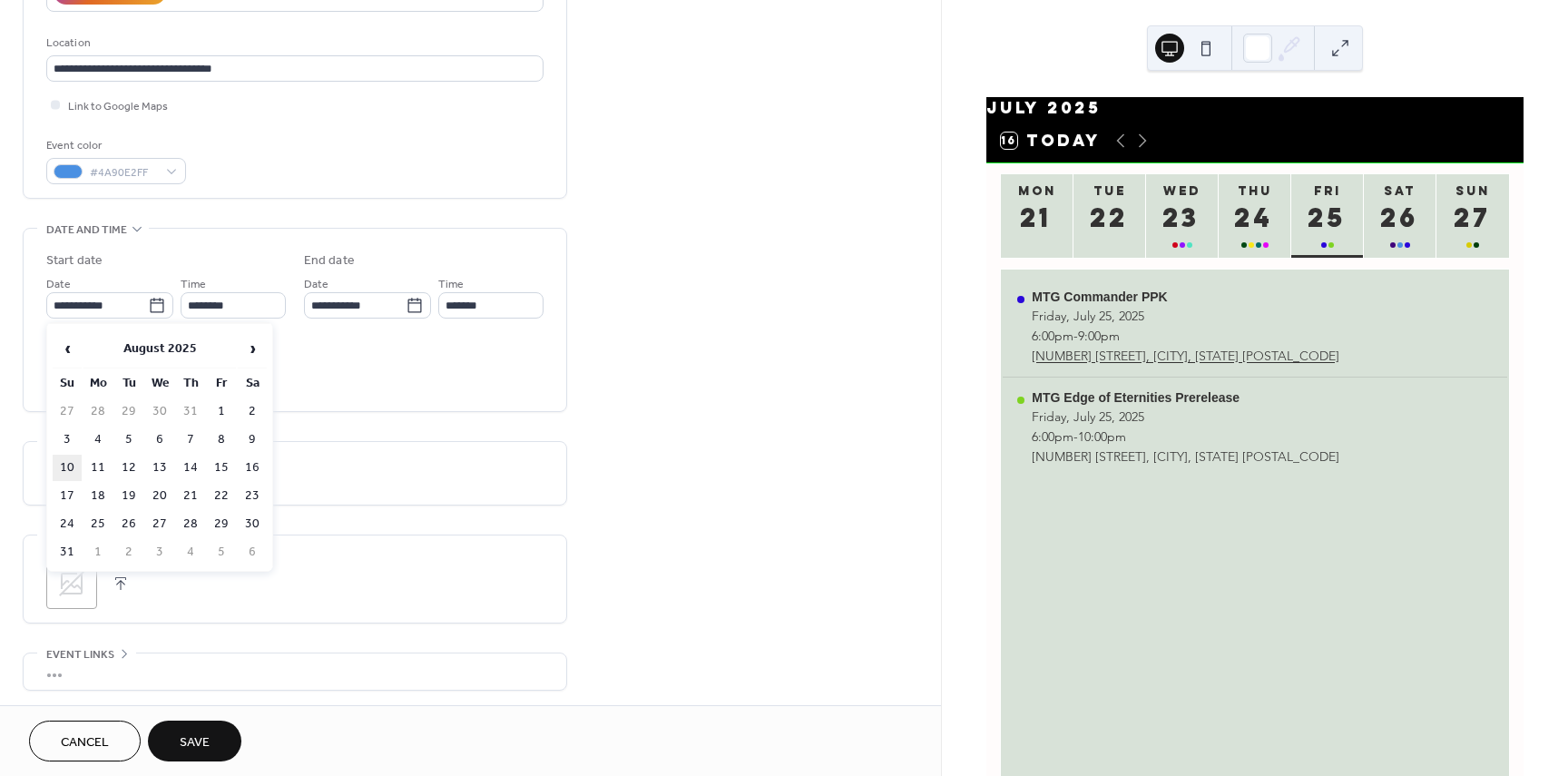 click on "10" at bounding box center [67, 467] 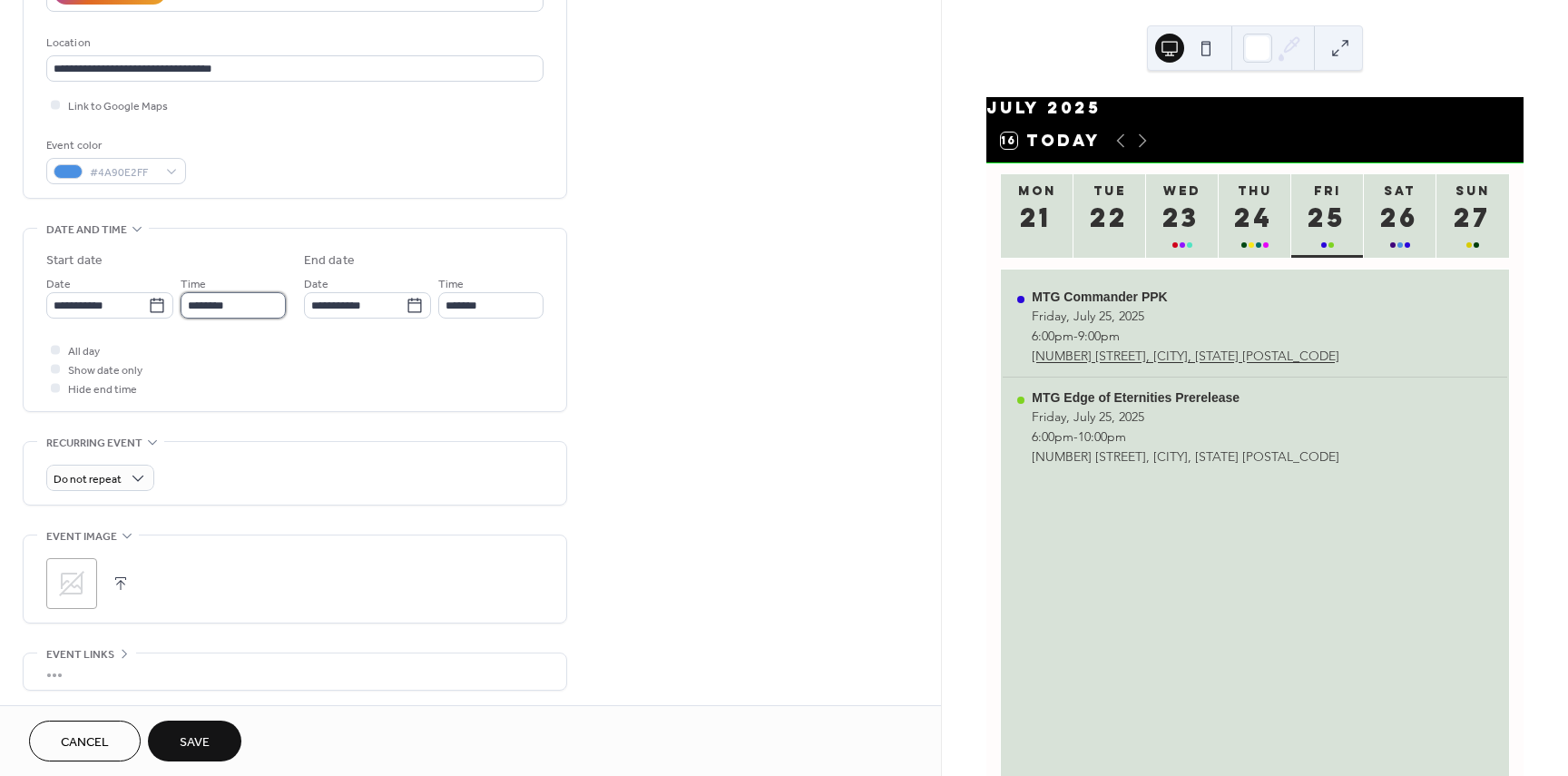 click on "********" at bounding box center [233, 305] 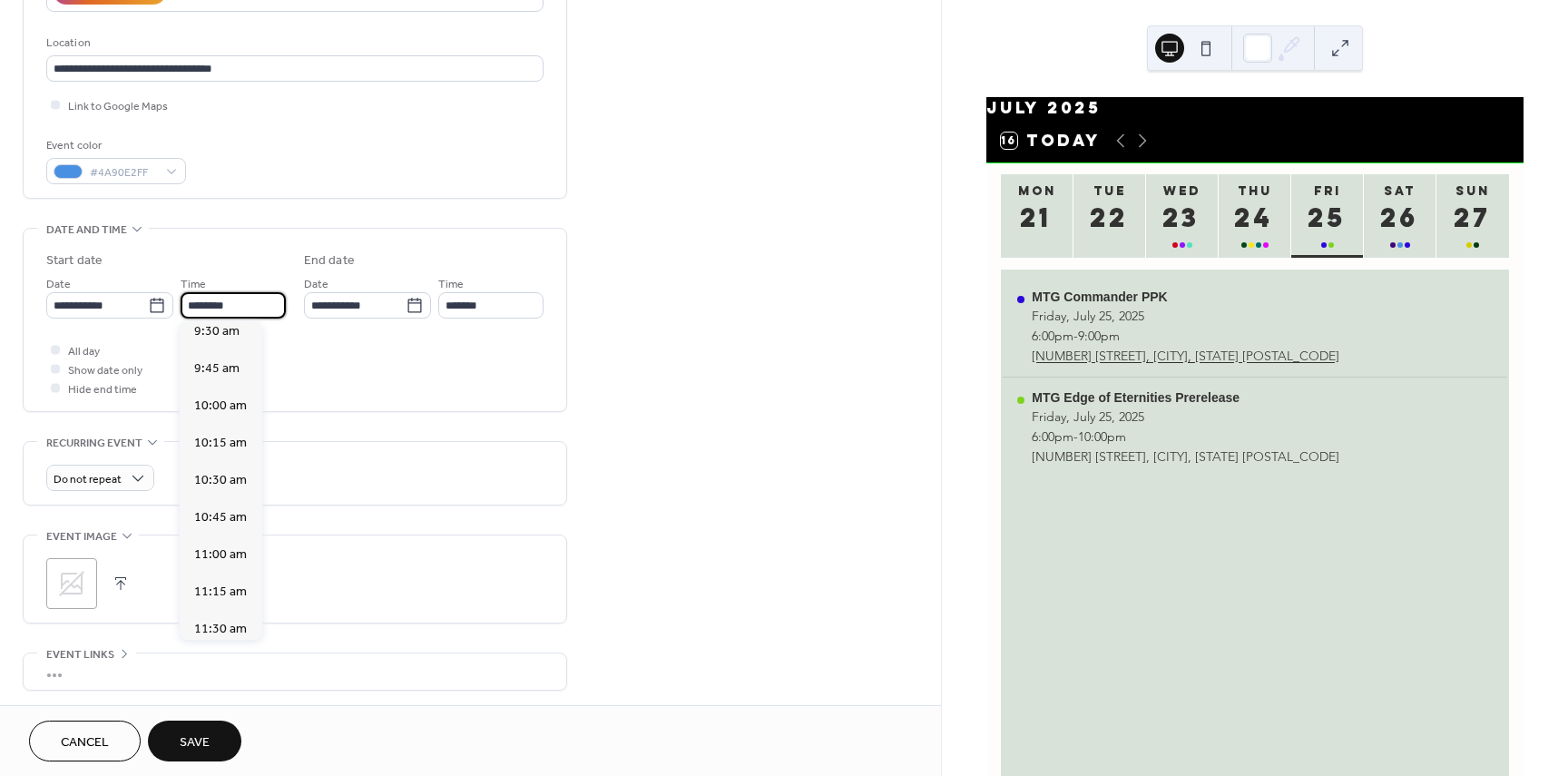 scroll, scrollTop: 1332, scrollLeft: 0, axis: vertical 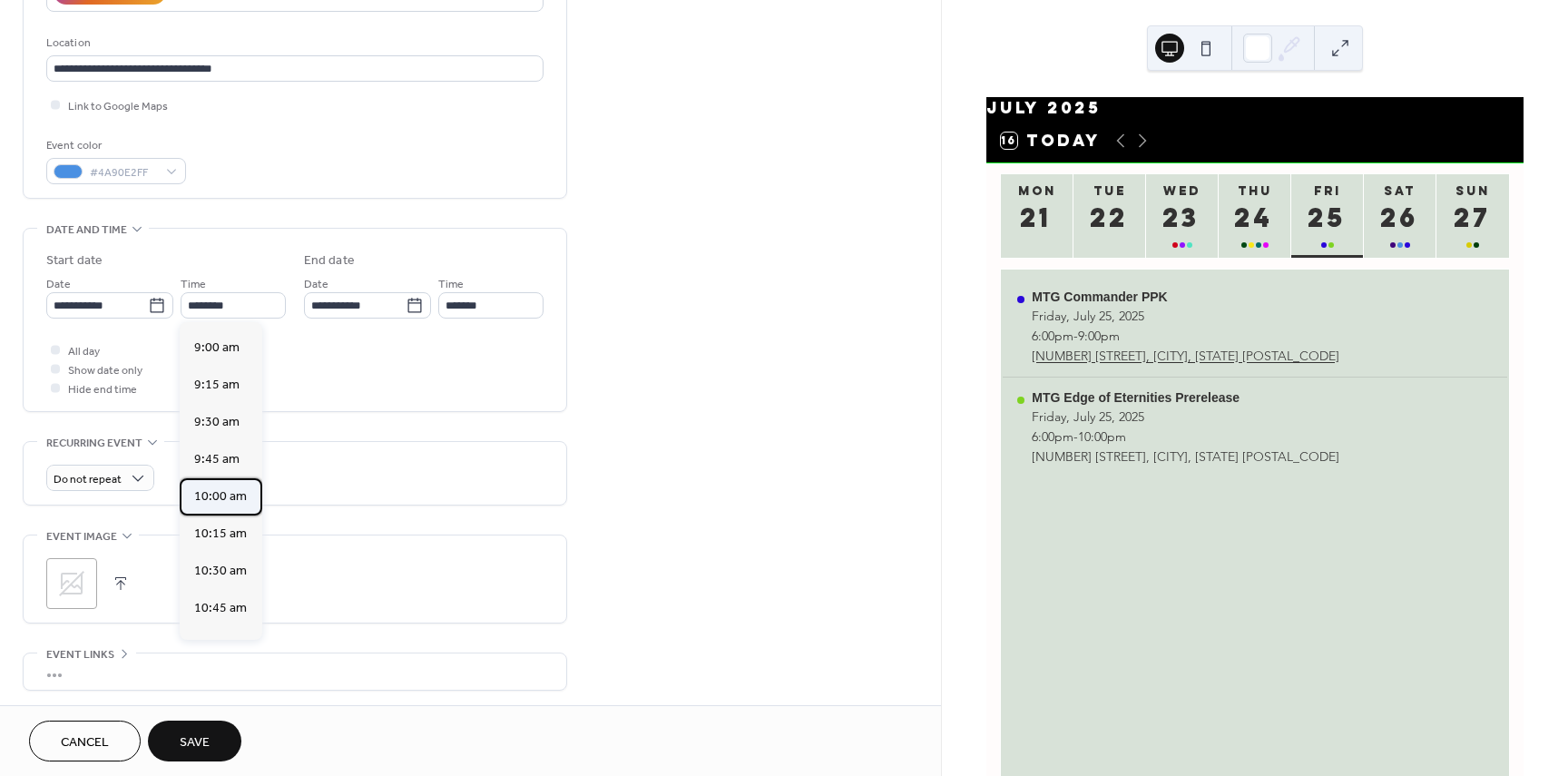 click on "10:00 am" at bounding box center [220, 496] 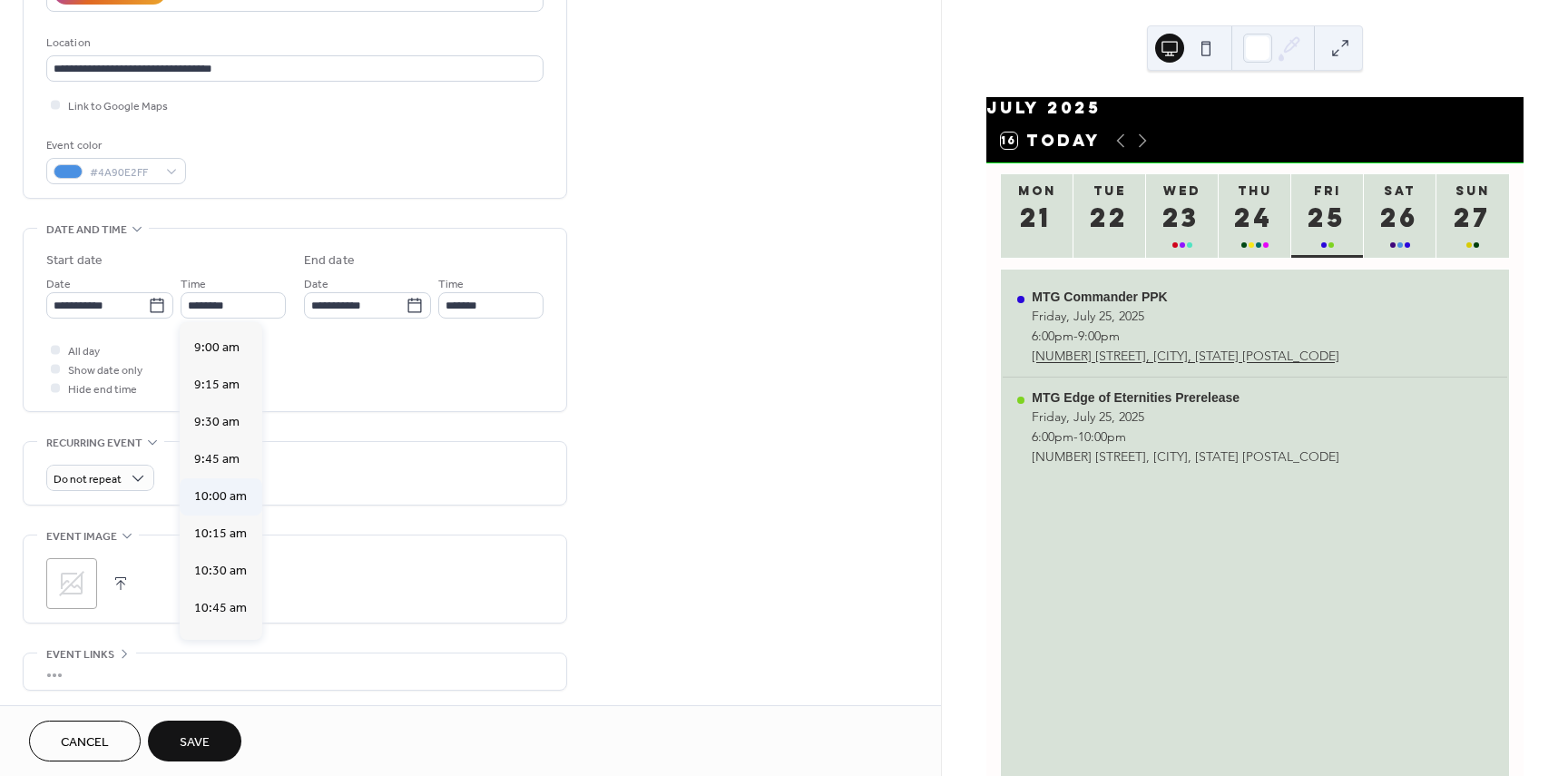 type on "********" 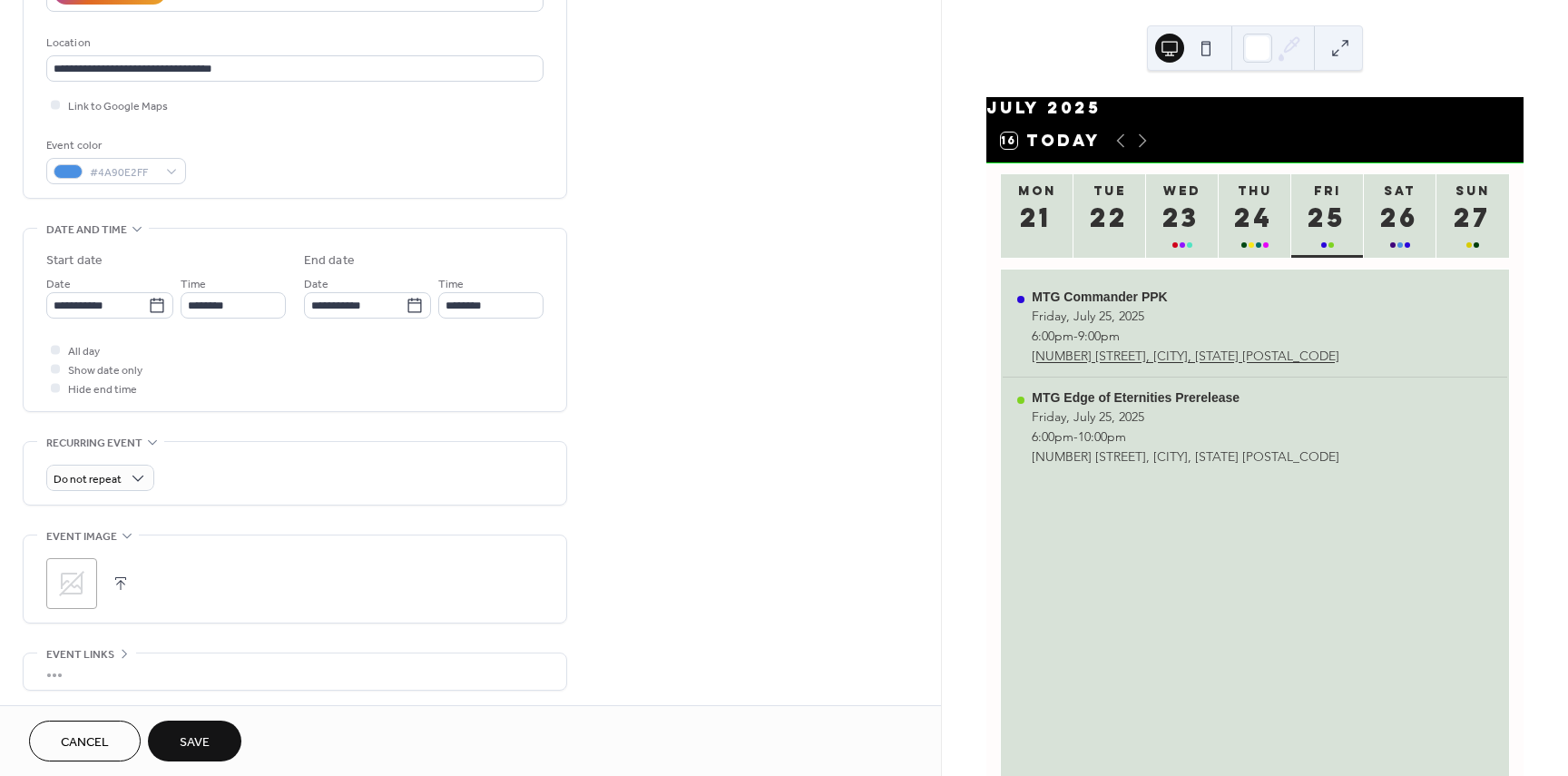 click on "All day Show date only Hide end time" at bounding box center (295, 368) 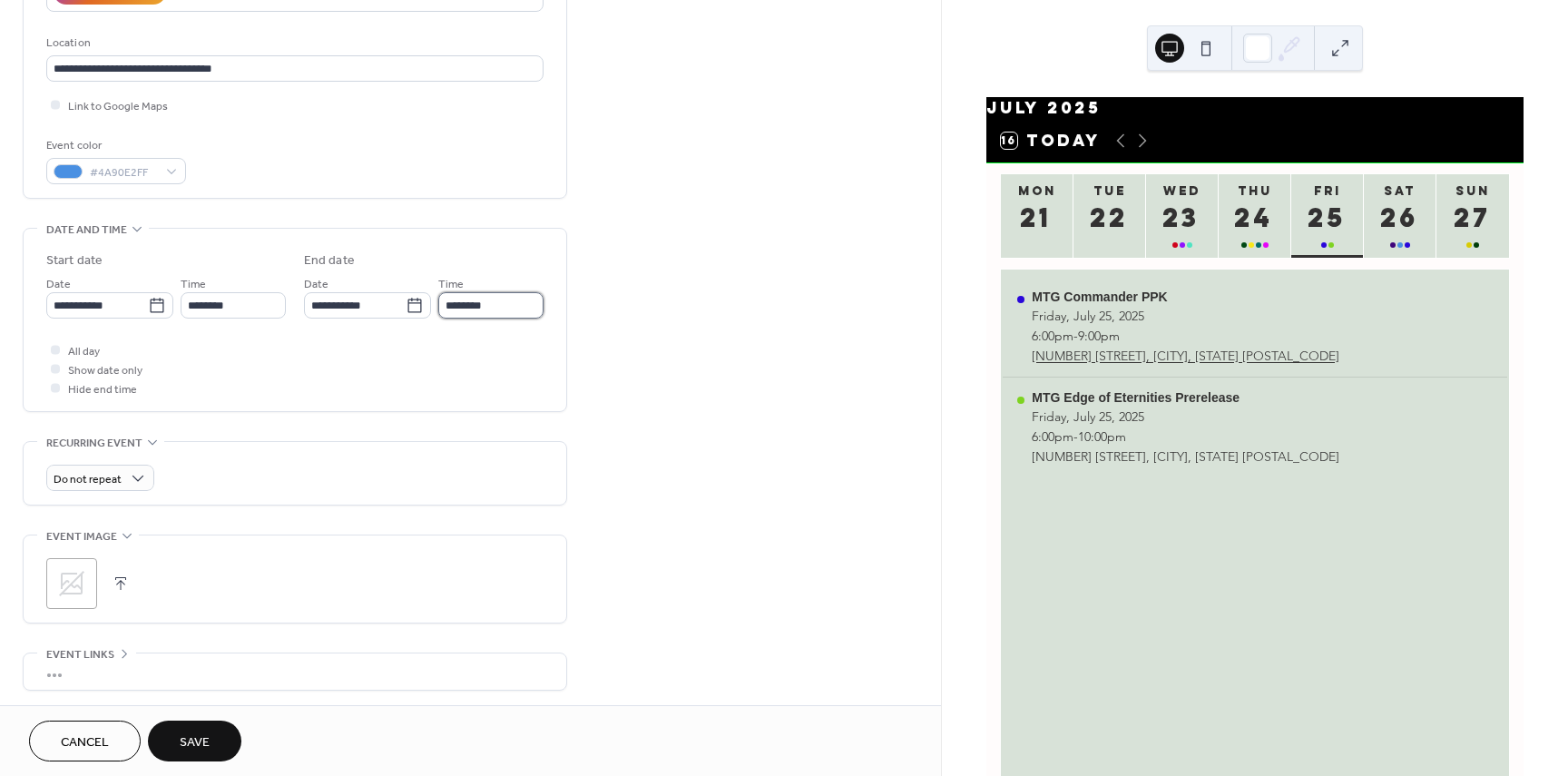 click on "********" at bounding box center (491, 305) 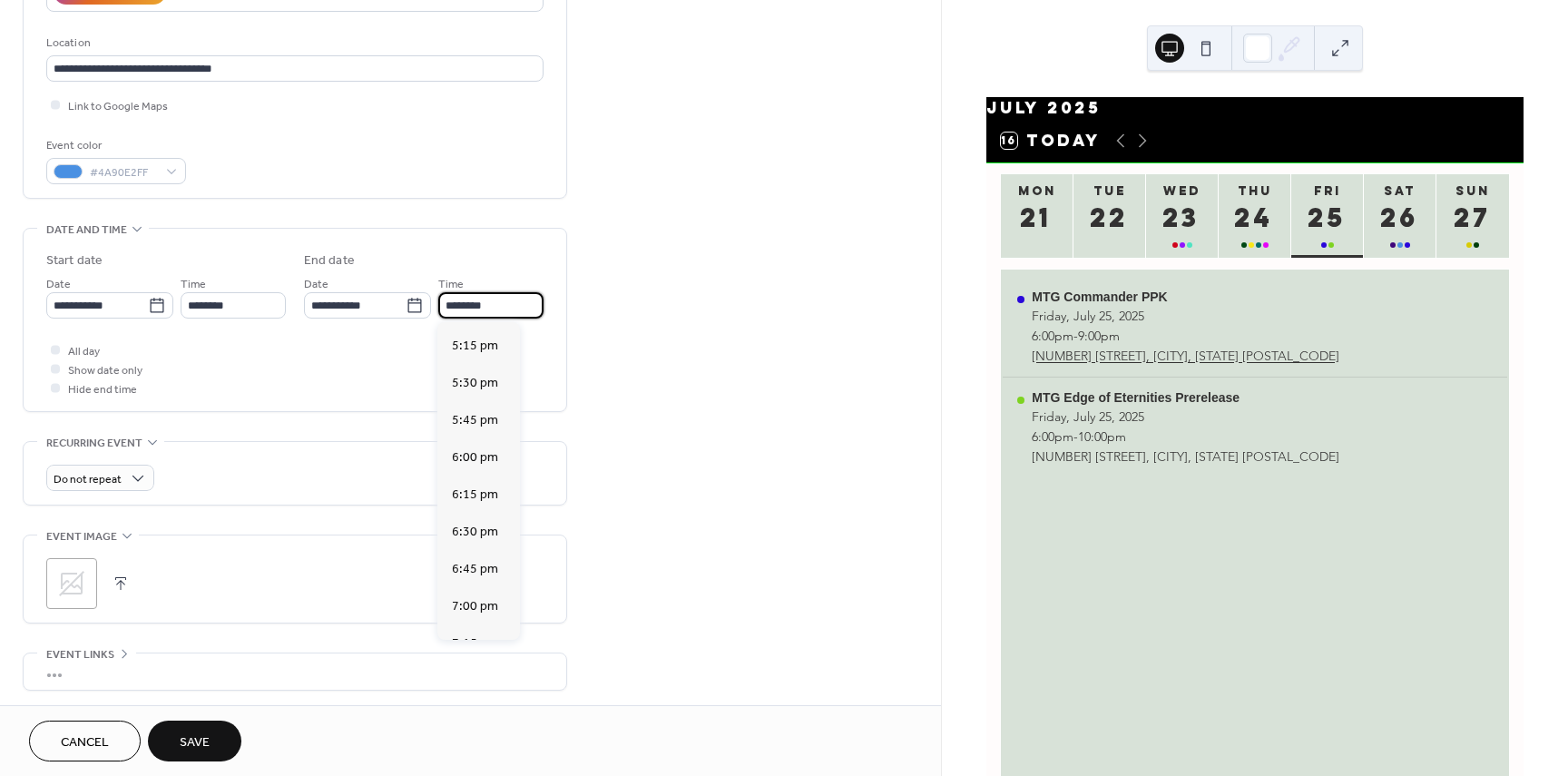 scroll, scrollTop: 1089, scrollLeft: 0, axis: vertical 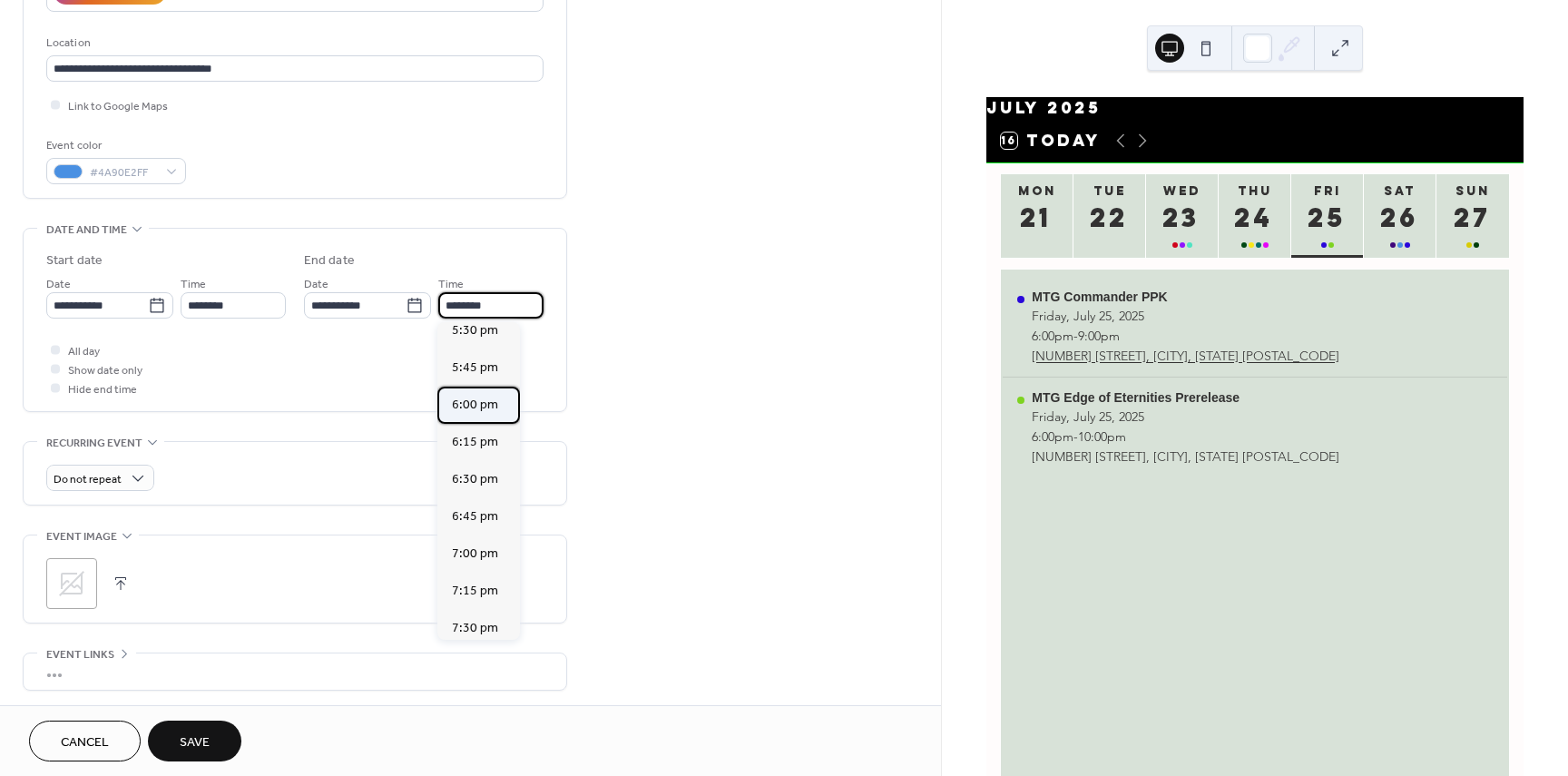 click on "6:00 pm" at bounding box center (475, 405) 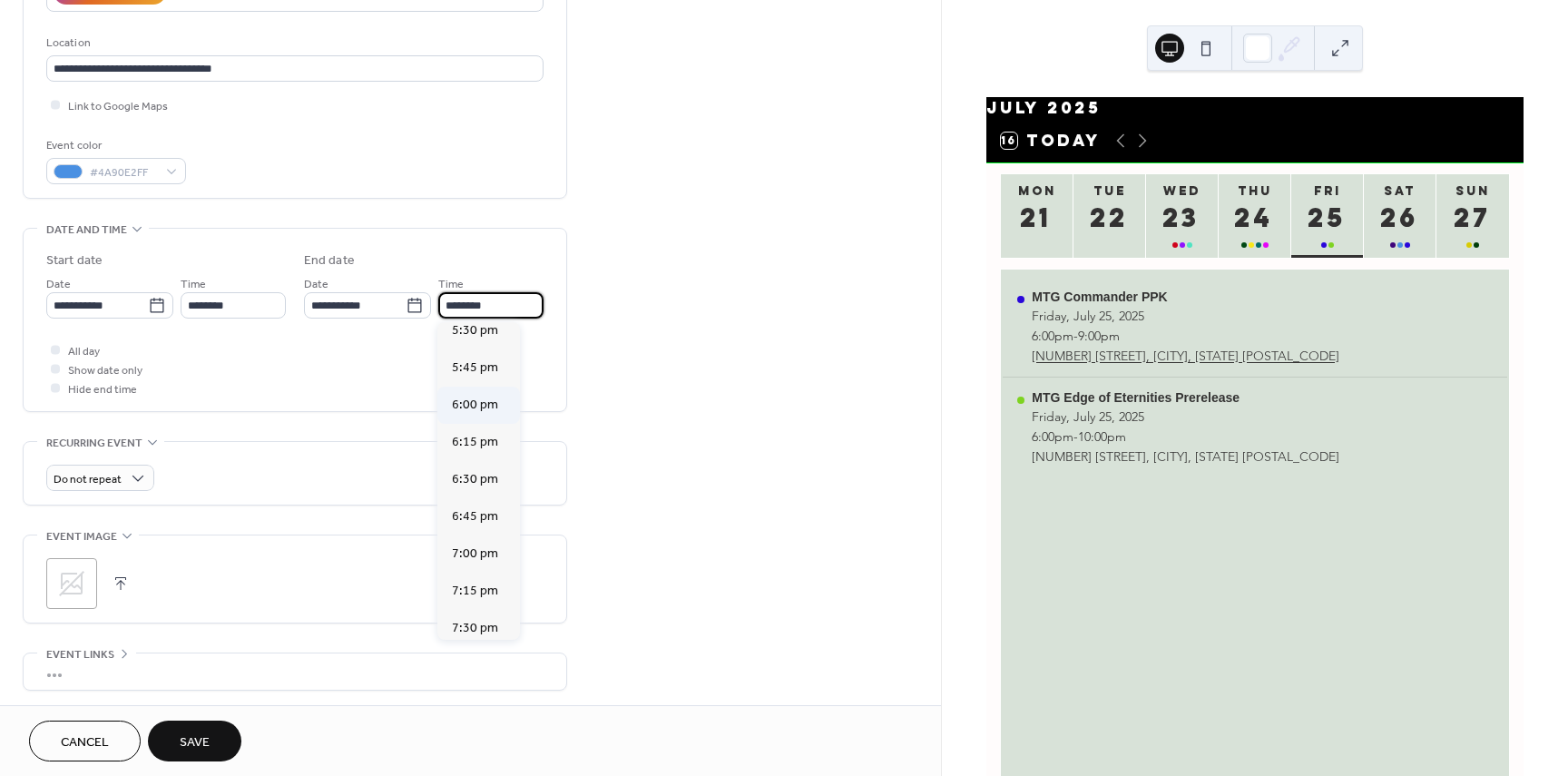 type on "*******" 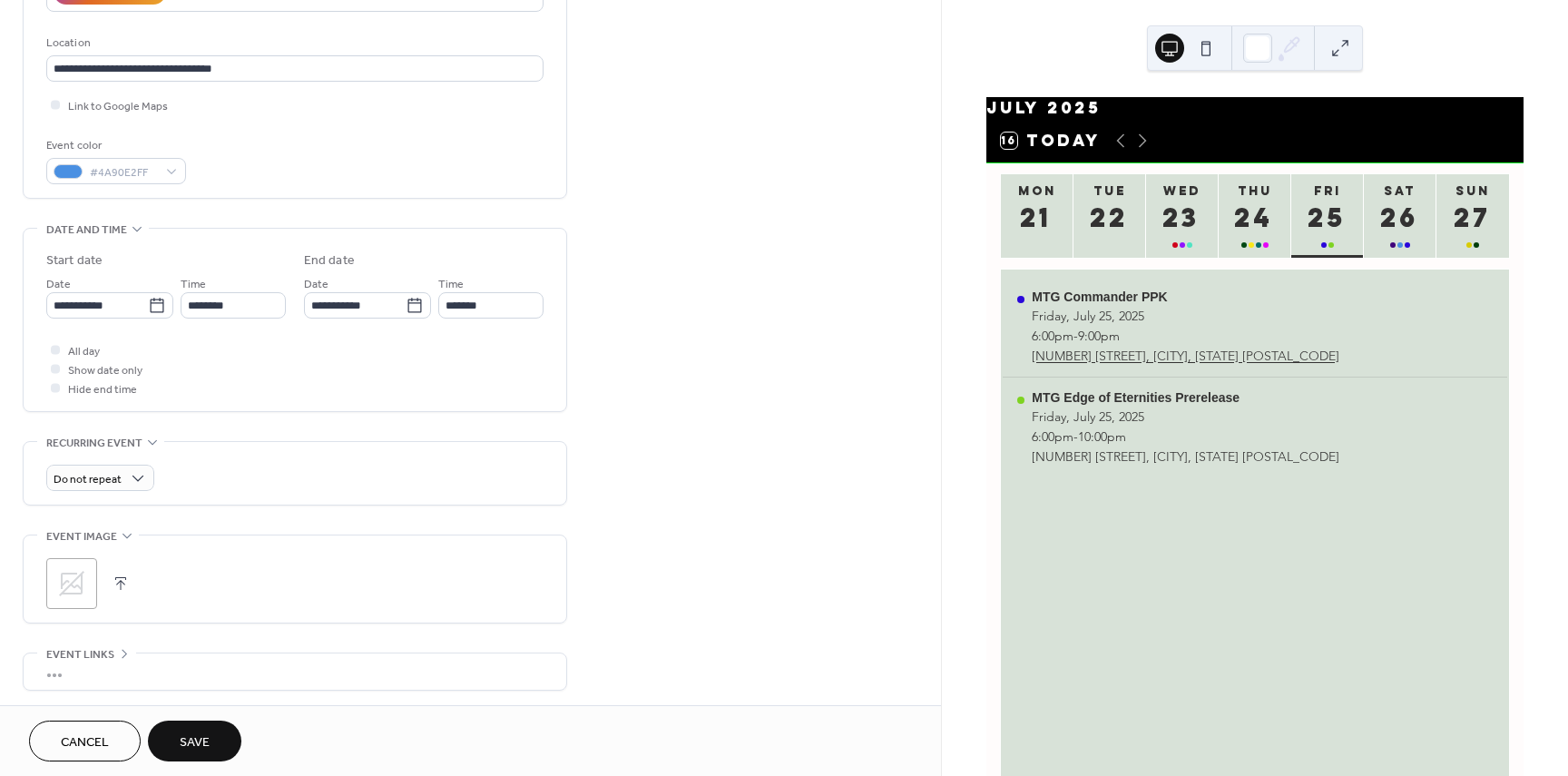 click on "**********" at bounding box center [295, 319] 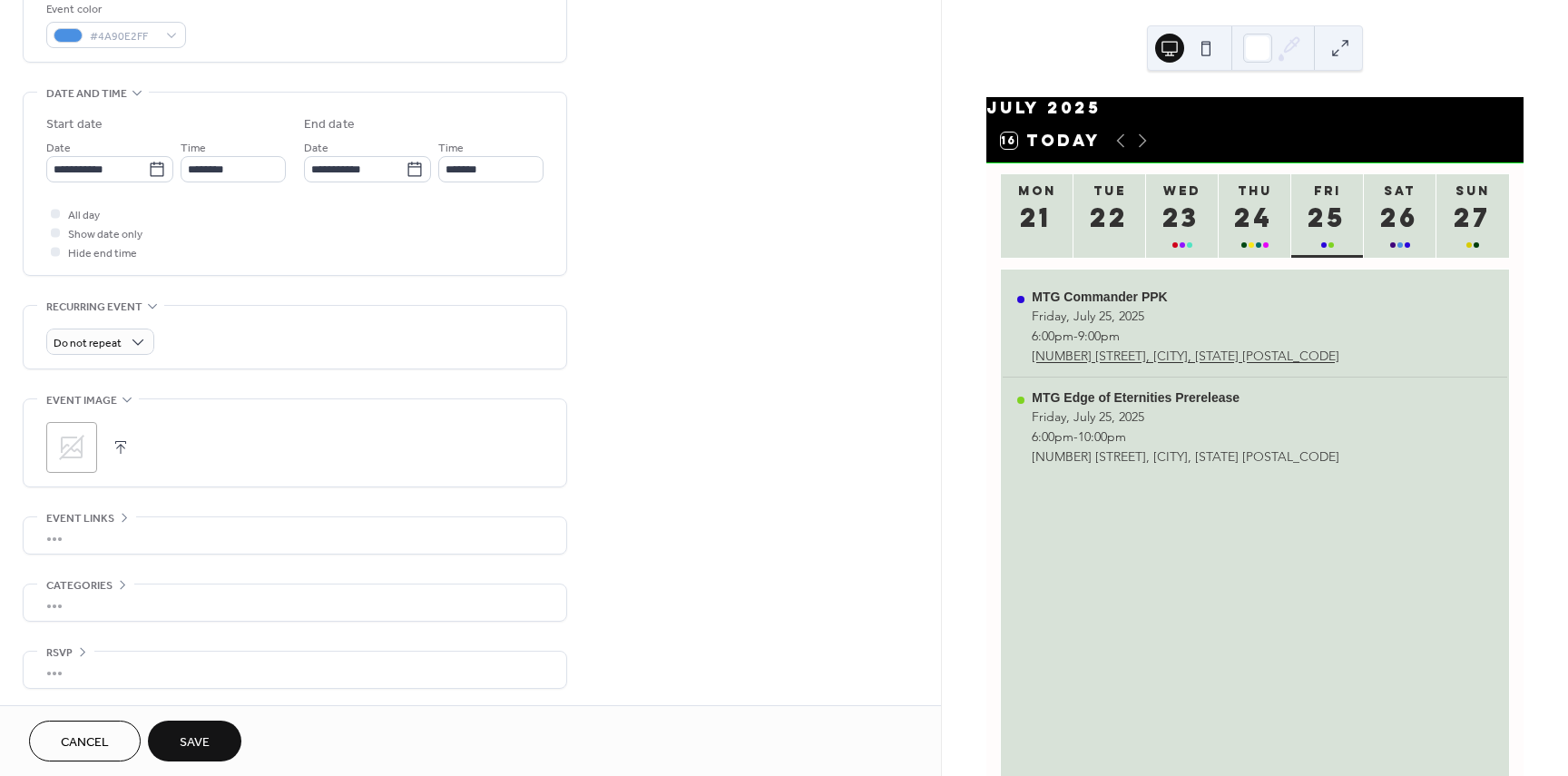scroll, scrollTop: 501, scrollLeft: 0, axis: vertical 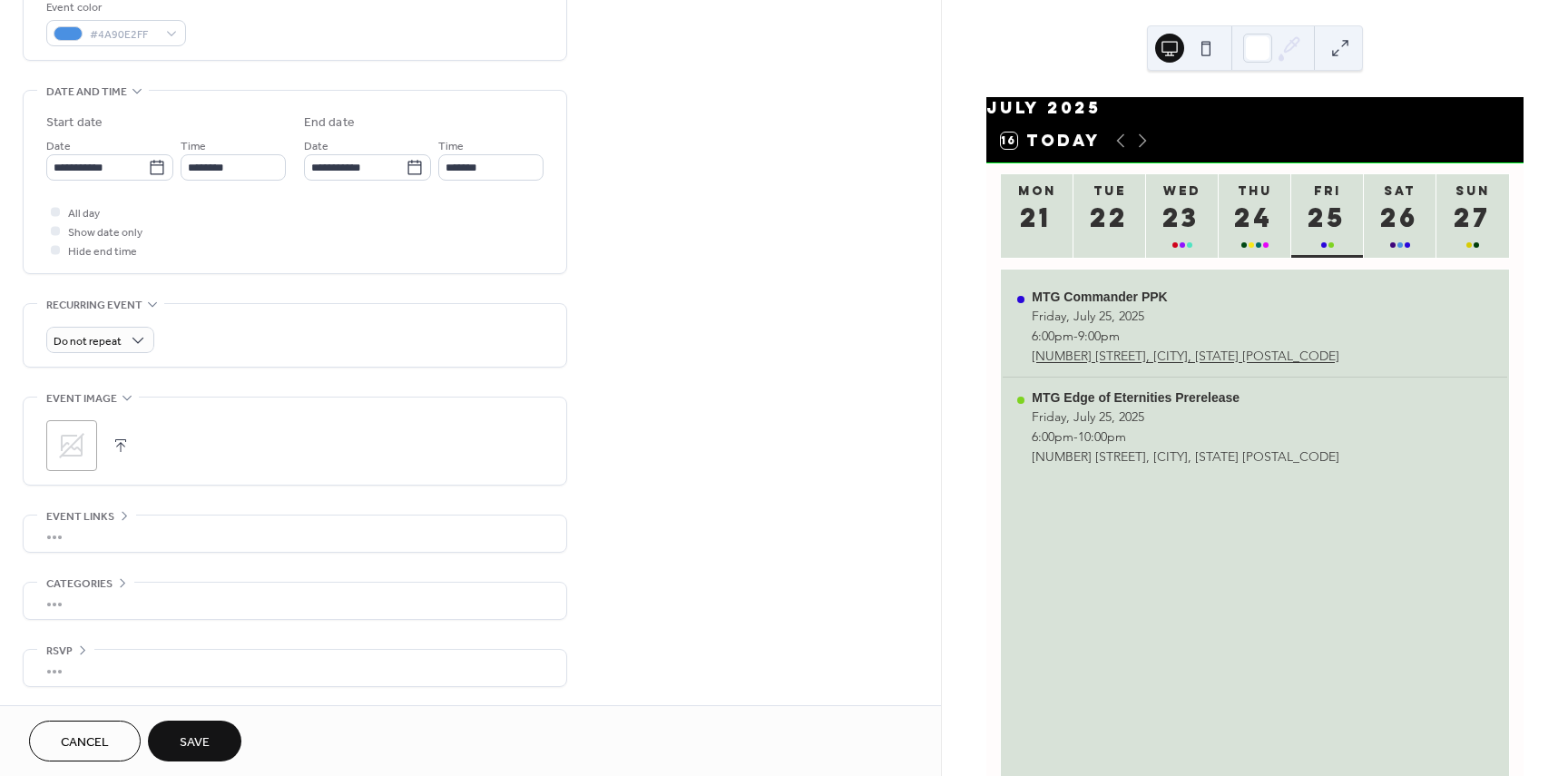 click at bounding box center (121, 446) 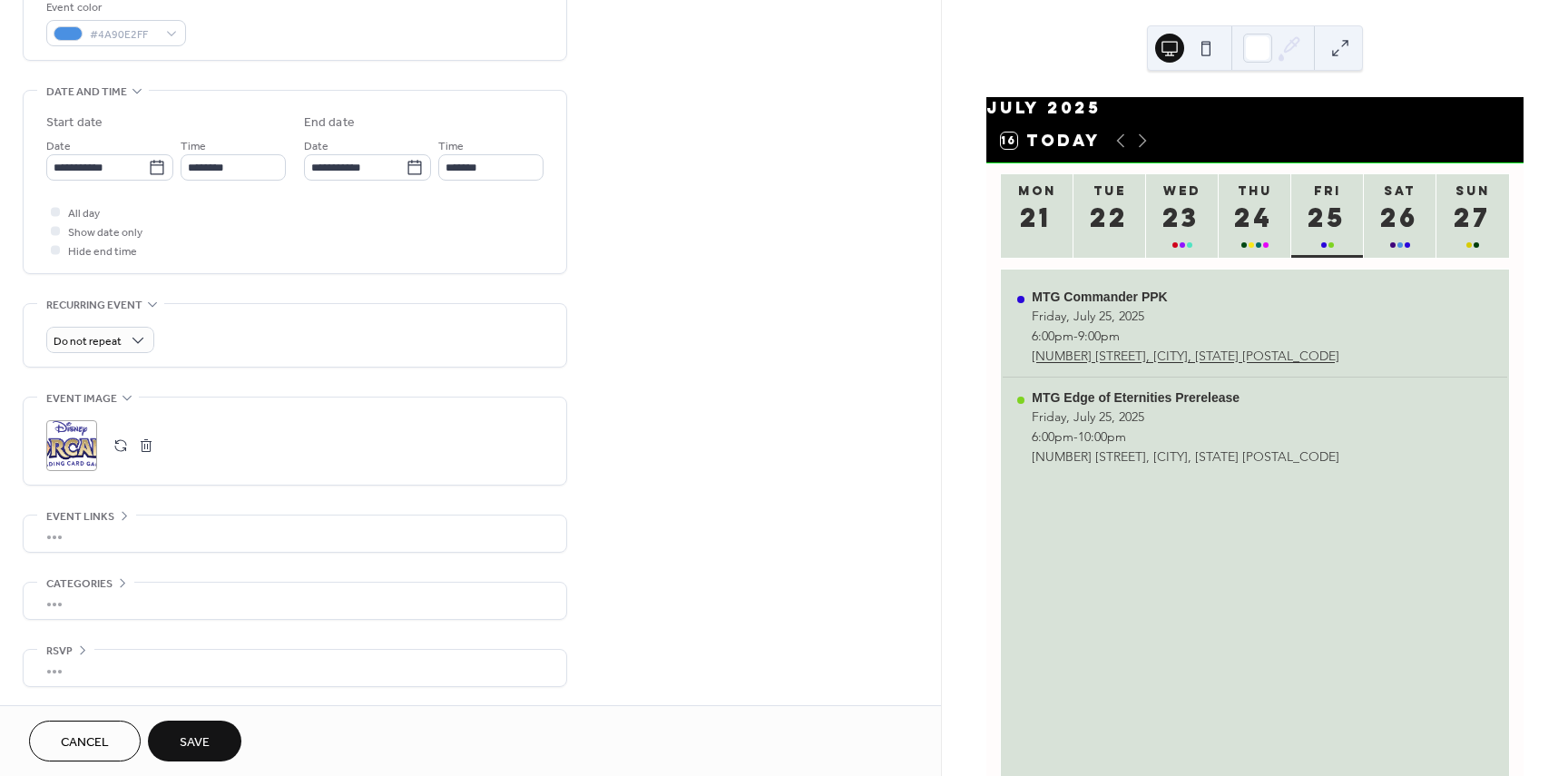 click on "Save" at bounding box center (194, 741) 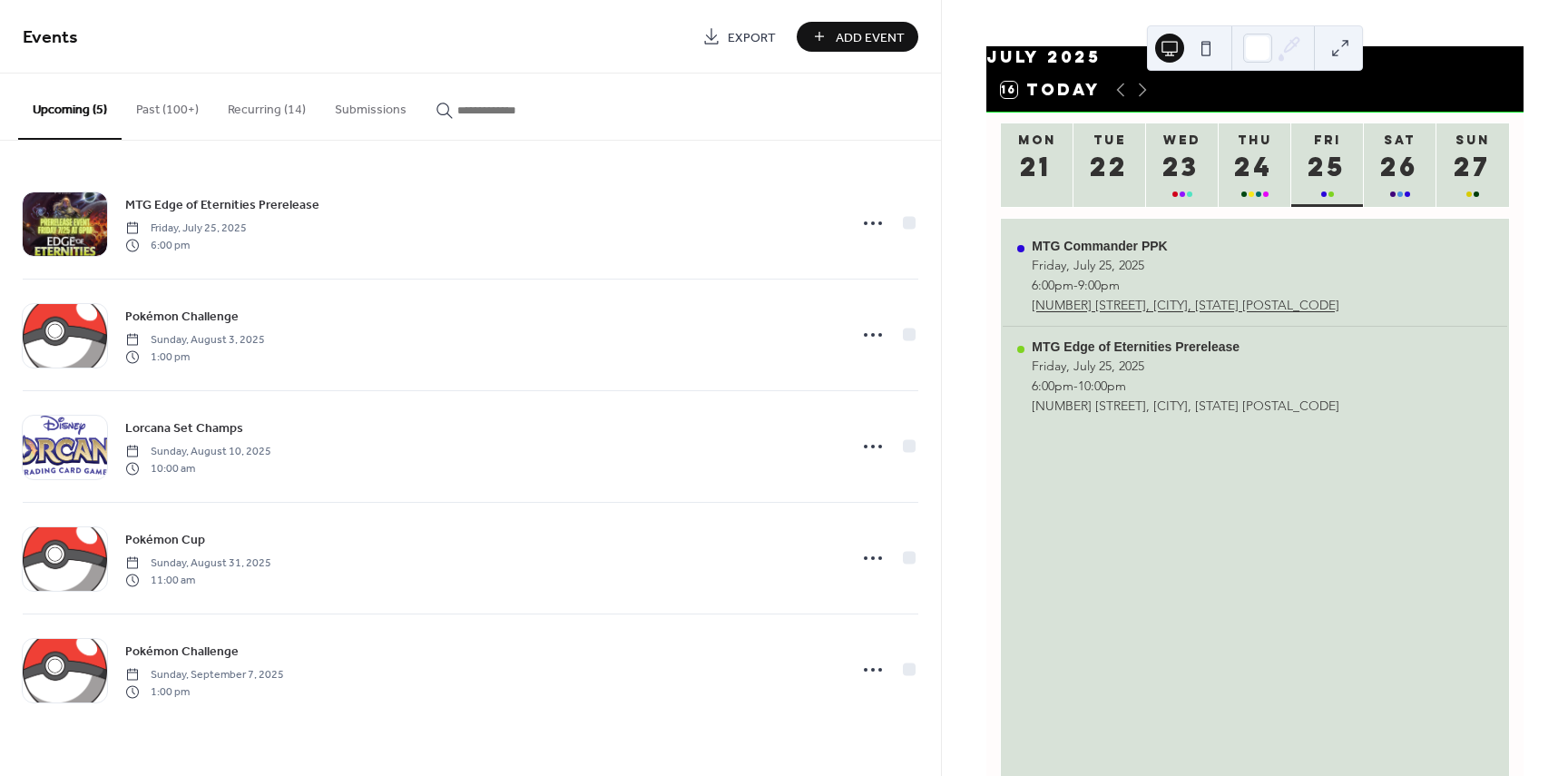 scroll, scrollTop: 0, scrollLeft: 0, axis: both 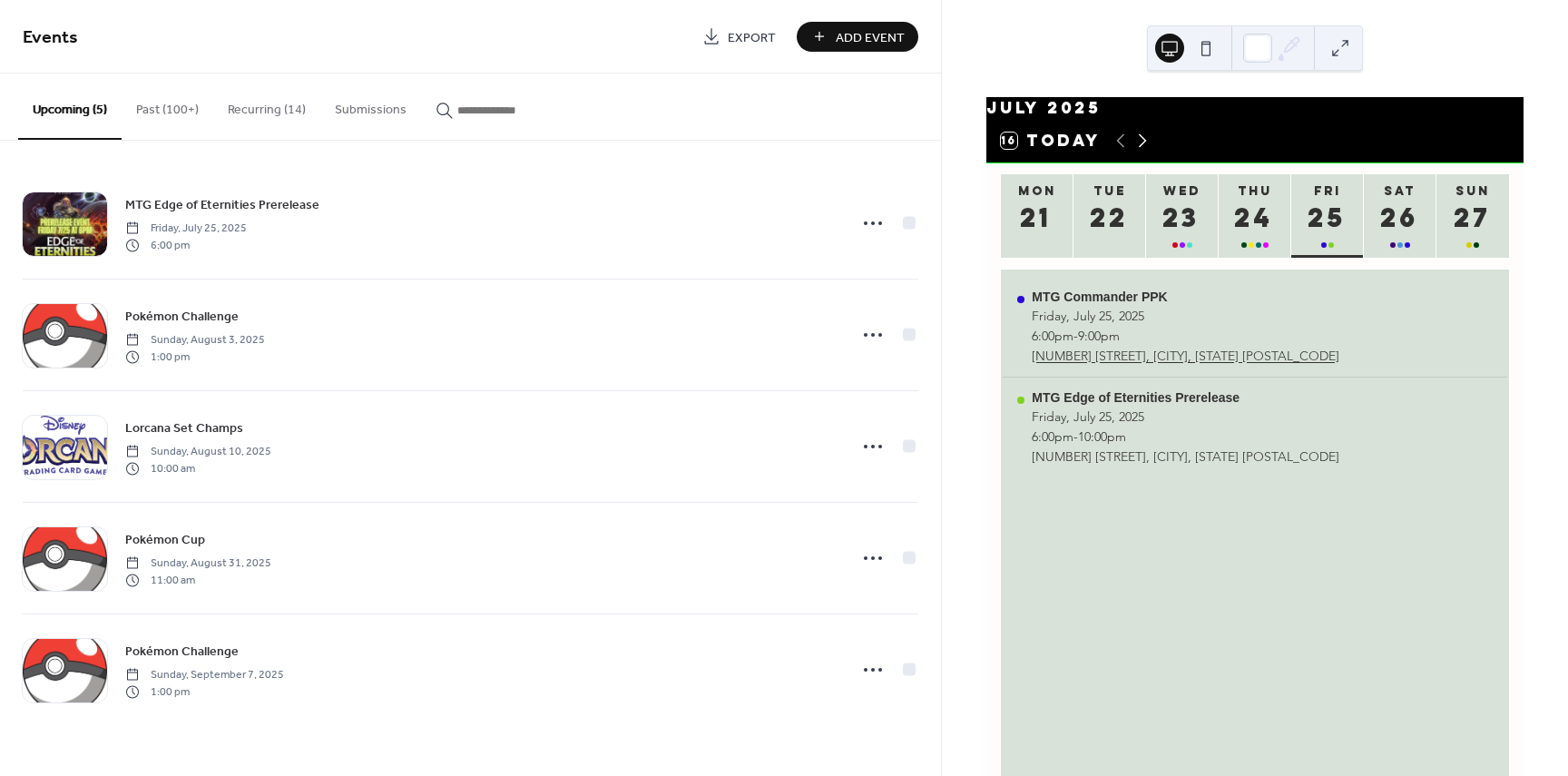 click 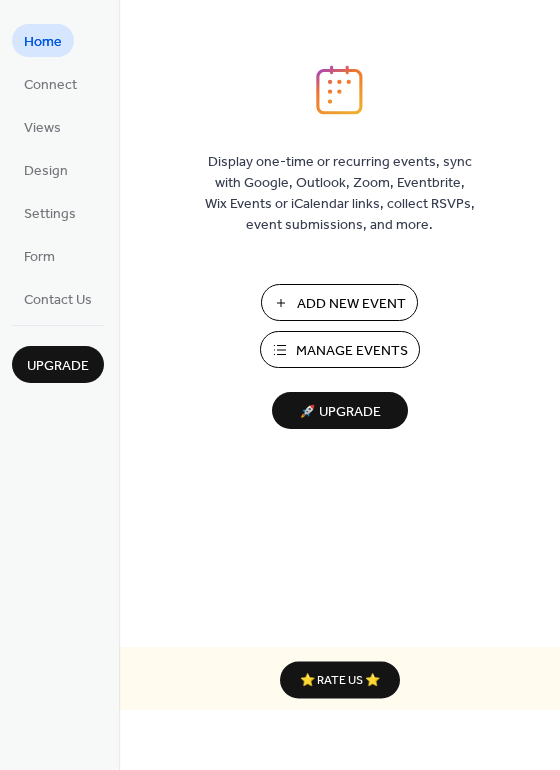 scroll, scrollTop: 0, scrollLeft: 0, axis: both 